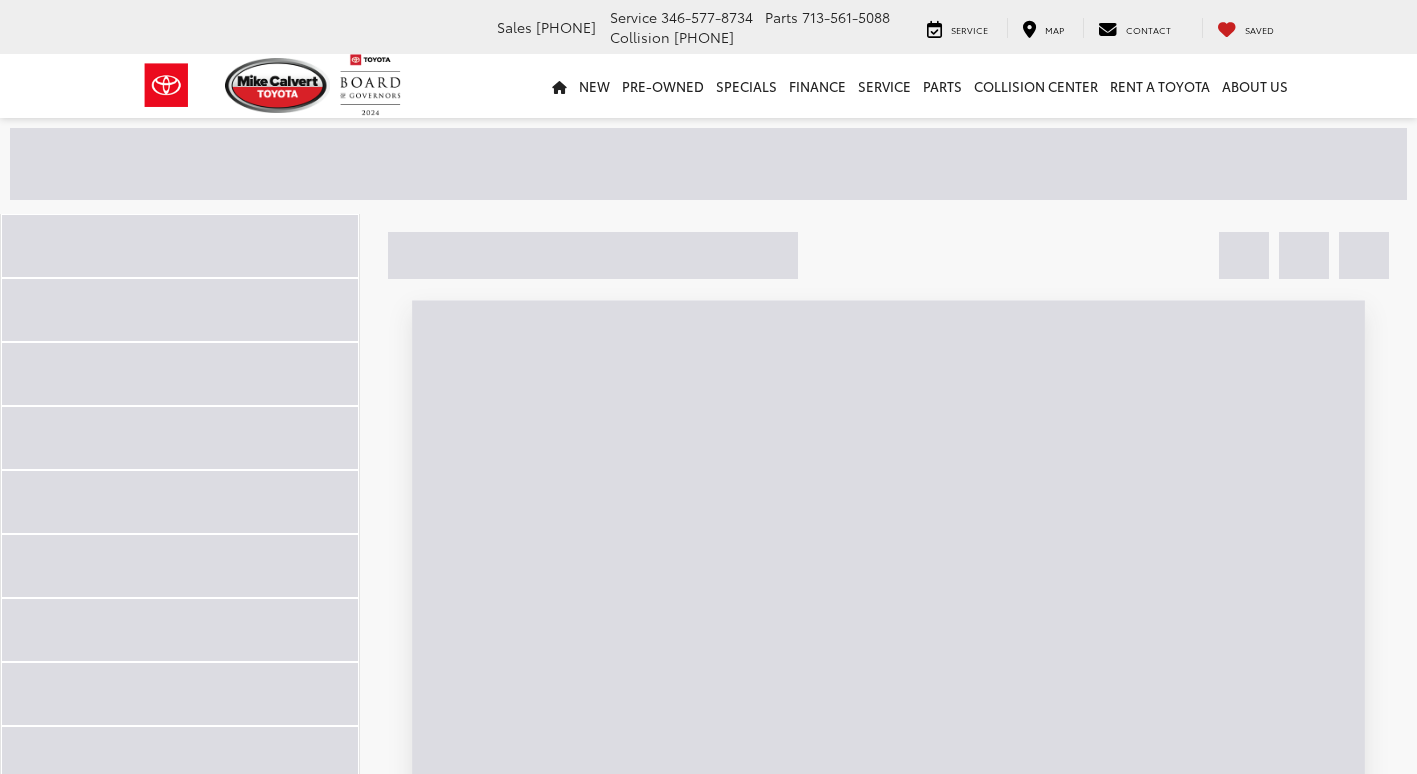 scroll, scrollTop: 0, scrollLeft: 0, axis: both 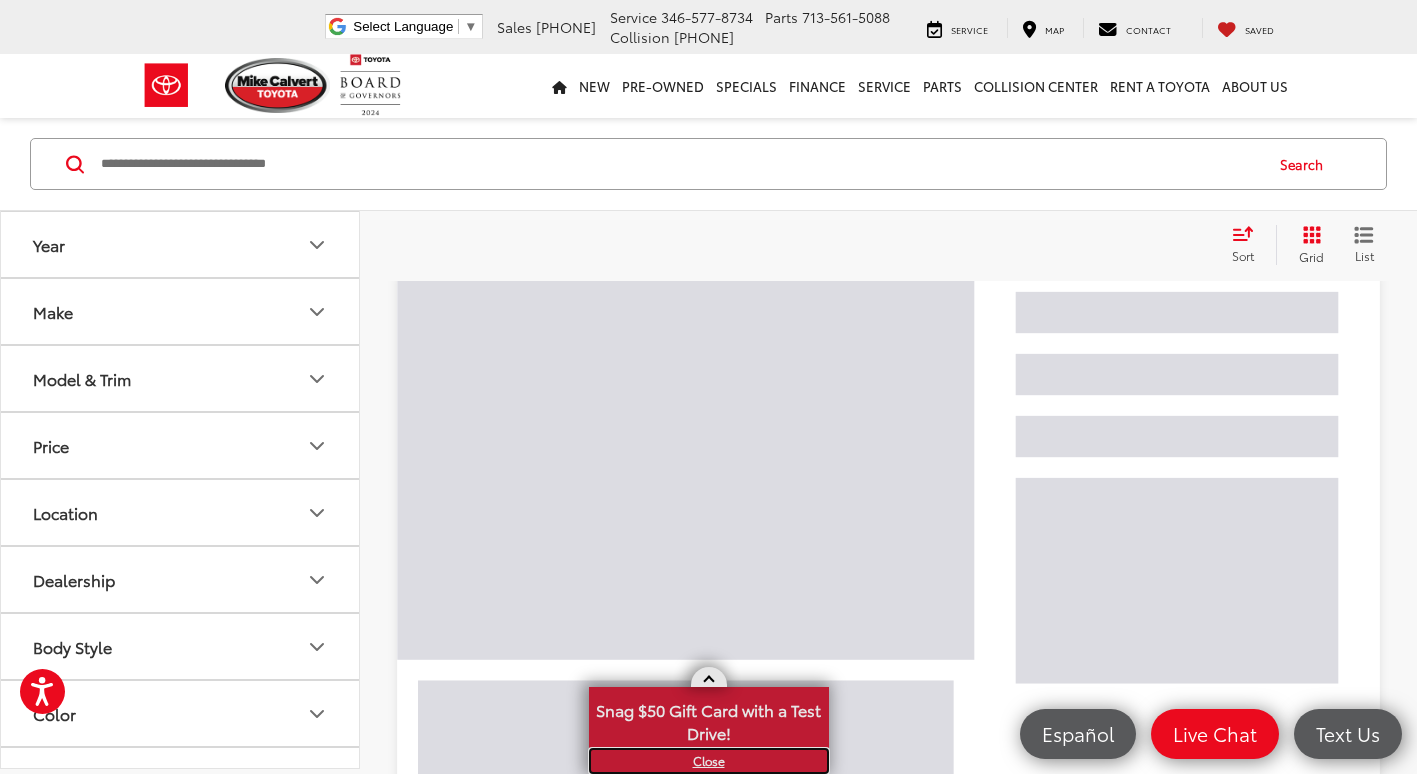 click on "X" at bounding box center (709, 761) 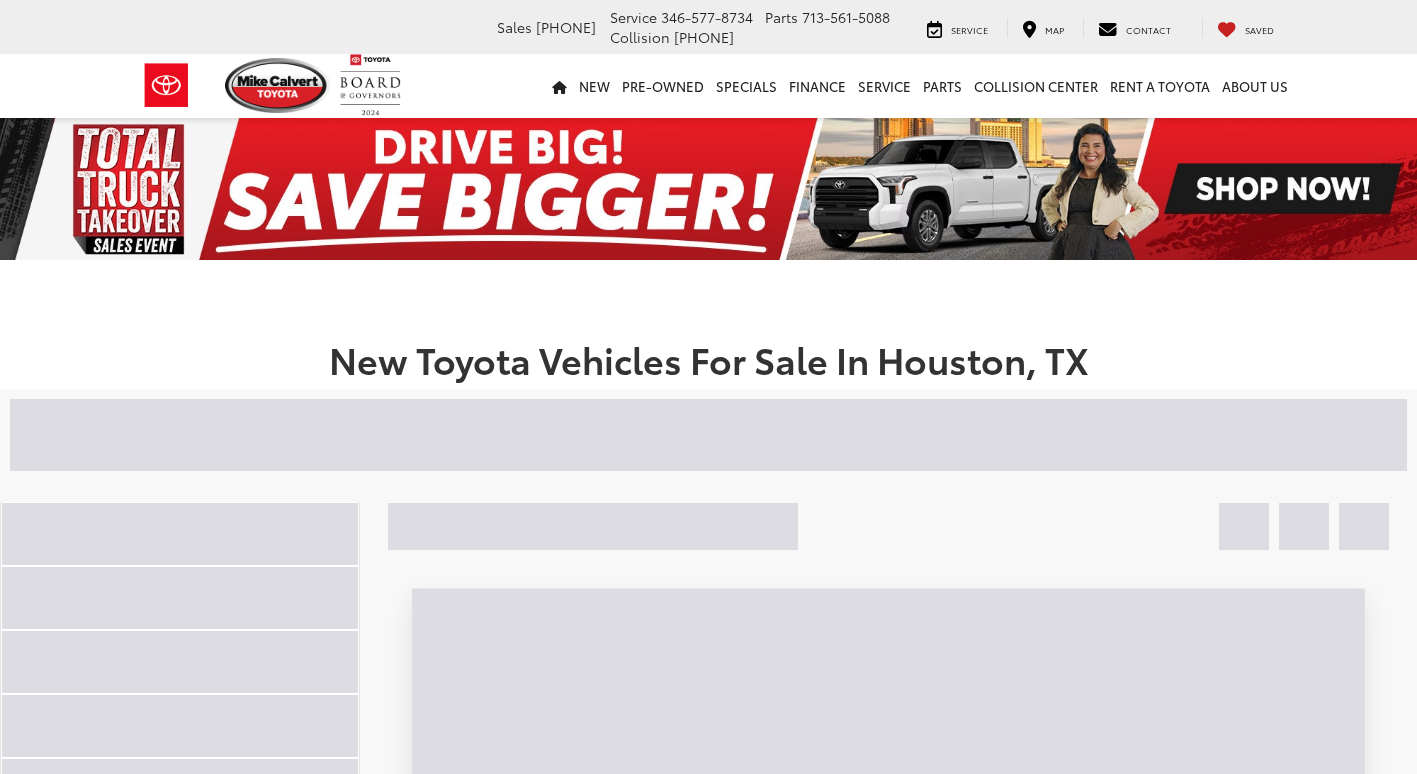 scroll, scrollTop: 0, scrollLeft: 0, axis: both 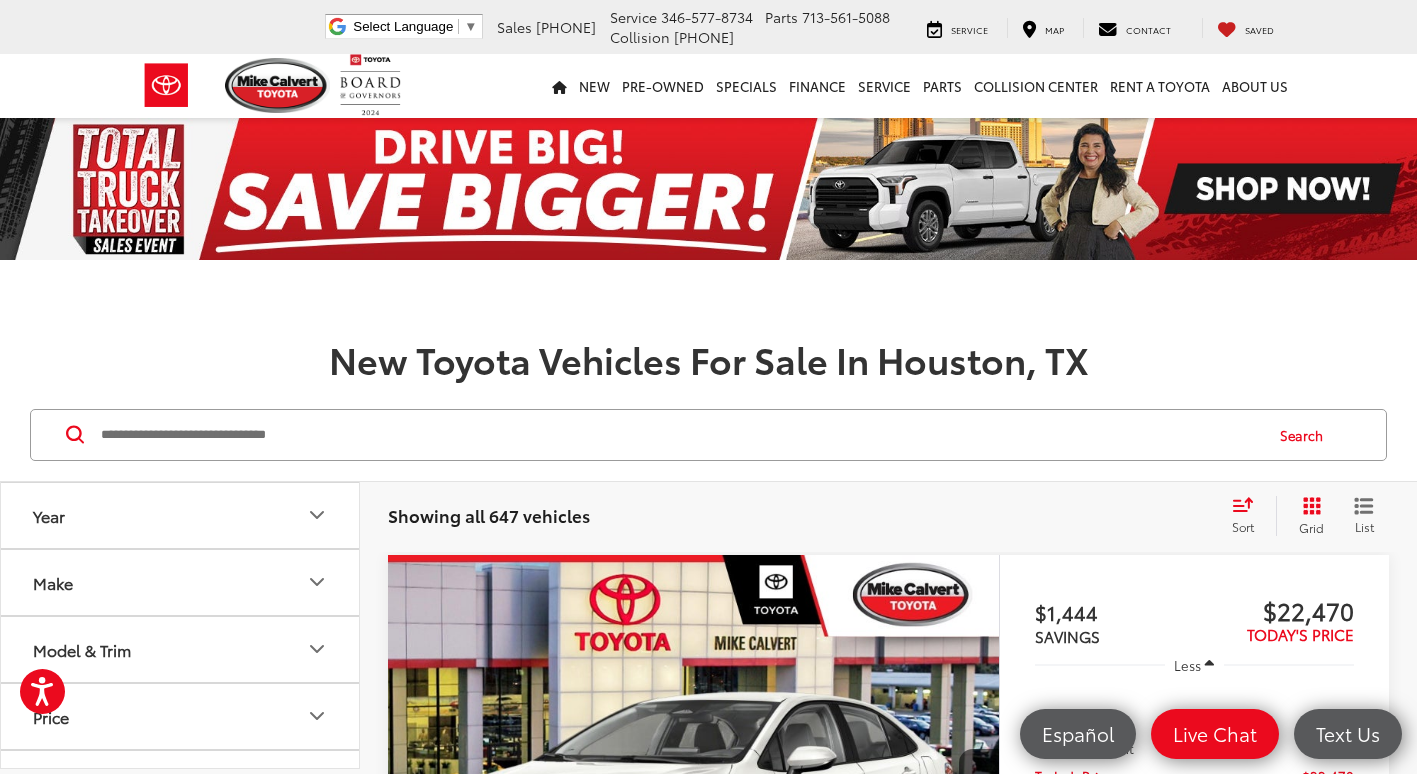 click at bounding box center [680, 435] 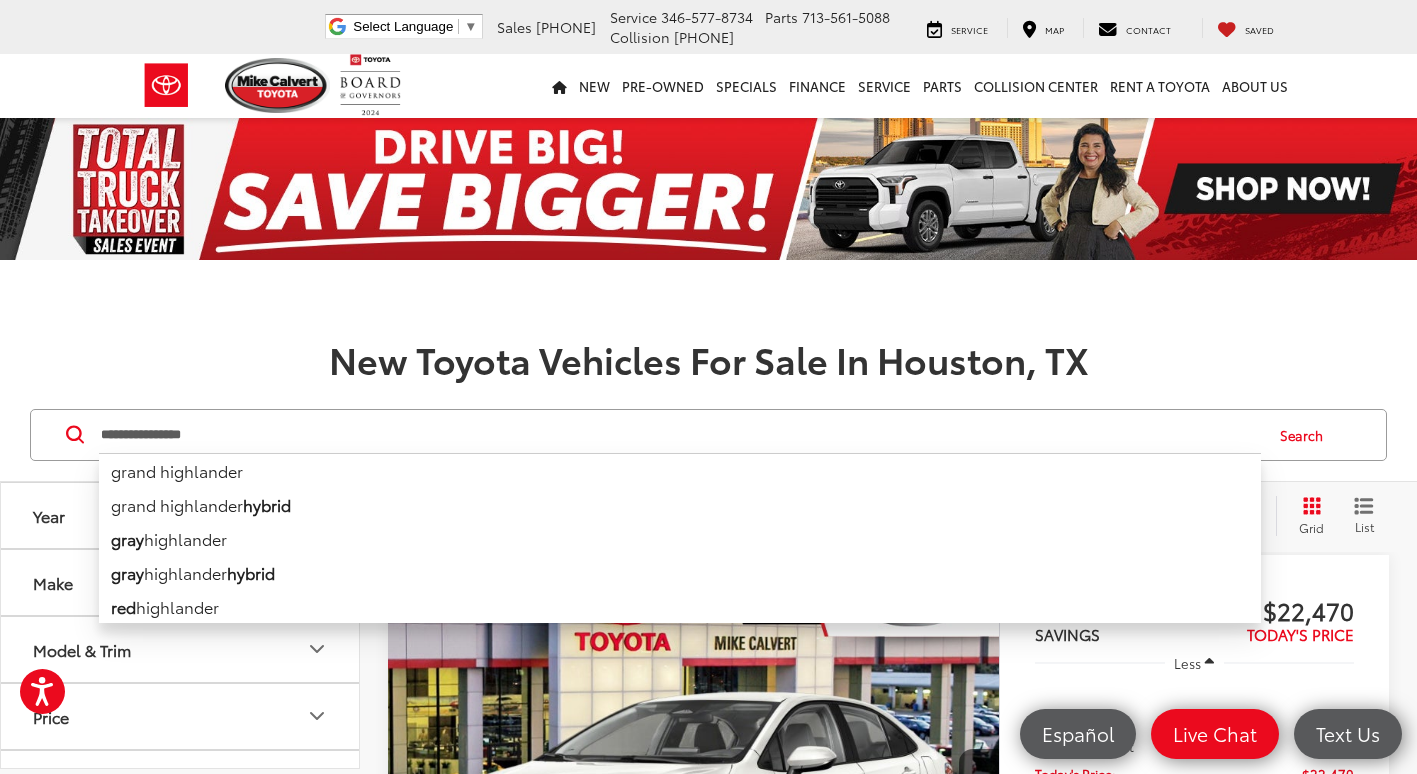 type on "**********" 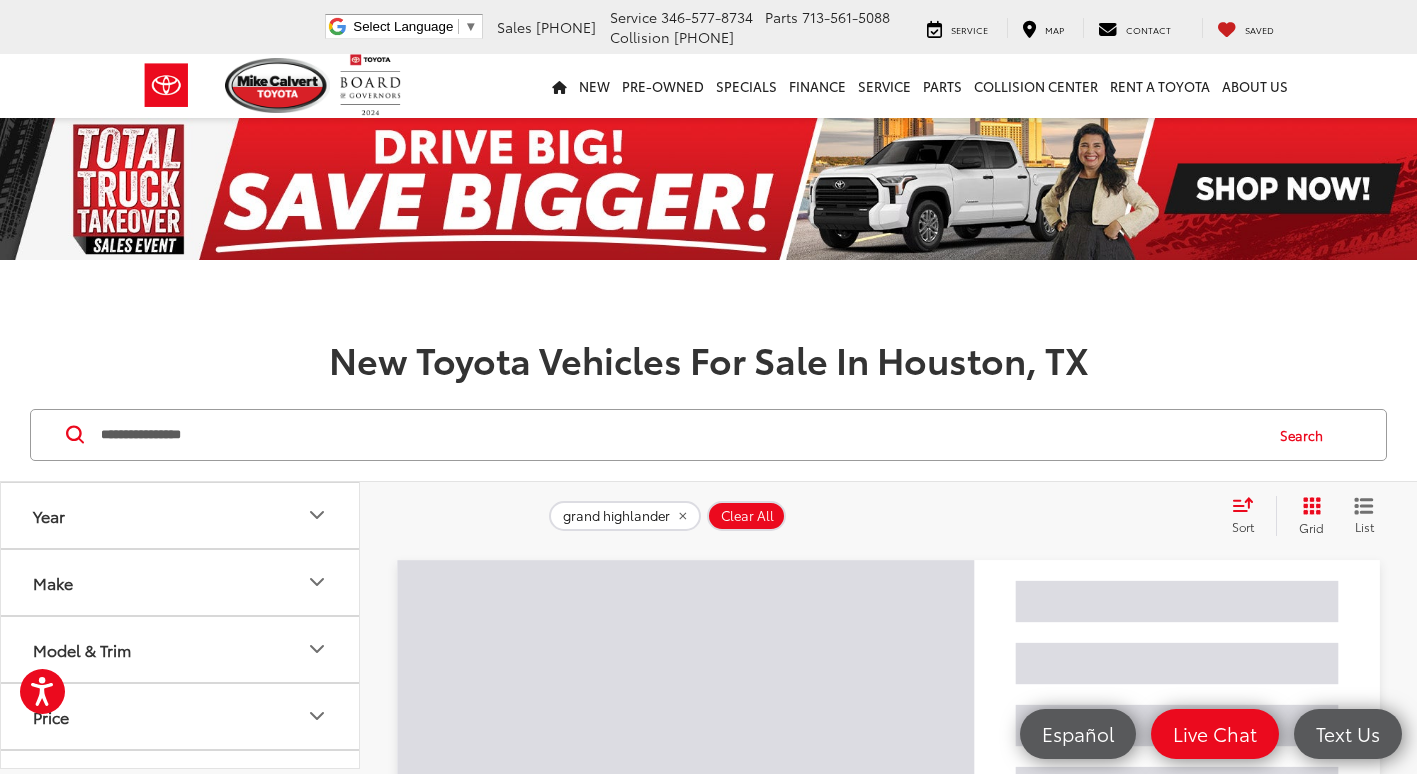 click on "Search" at bounding box center (1306, 435) 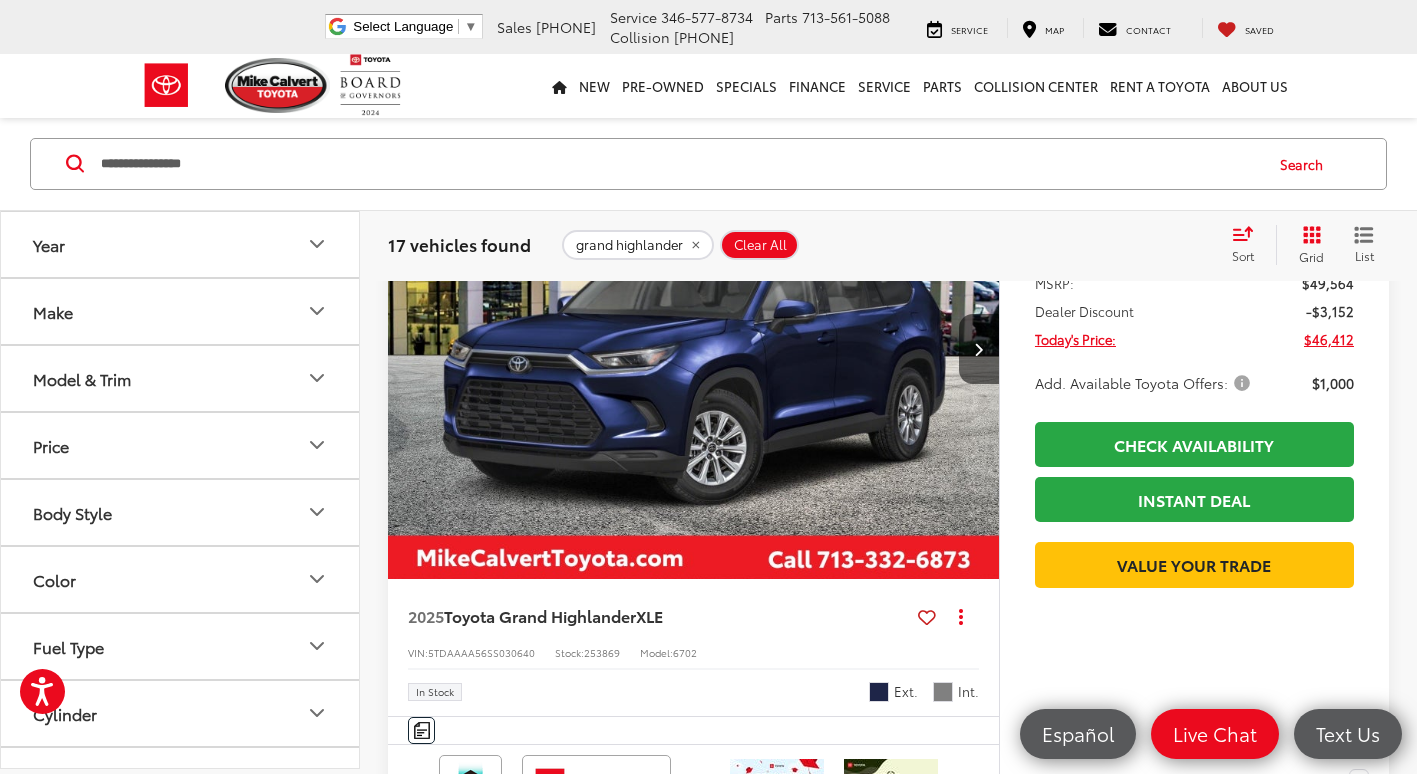 scroll, scrollTop: 400, scrollLeft: 0, axis: vertical 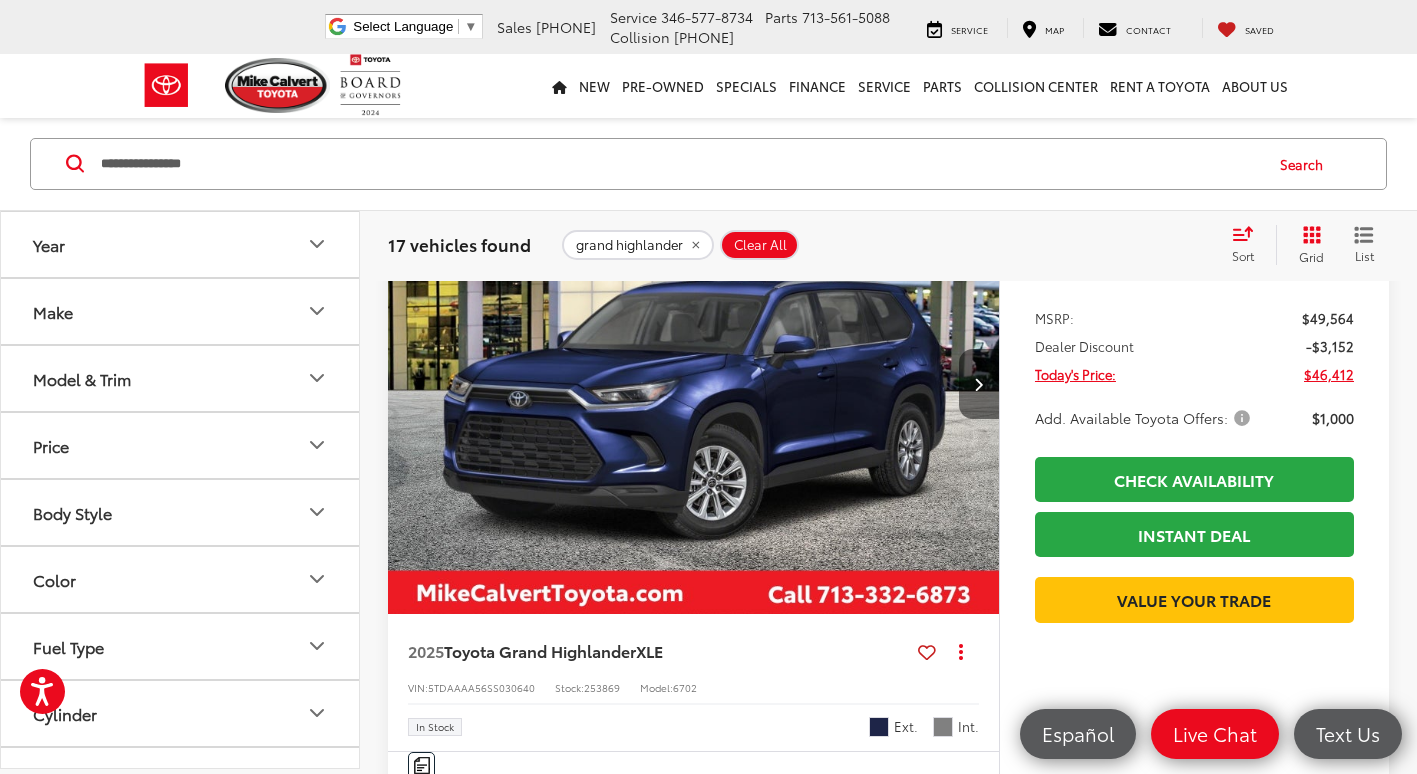 click at bounding box center (979, 384) 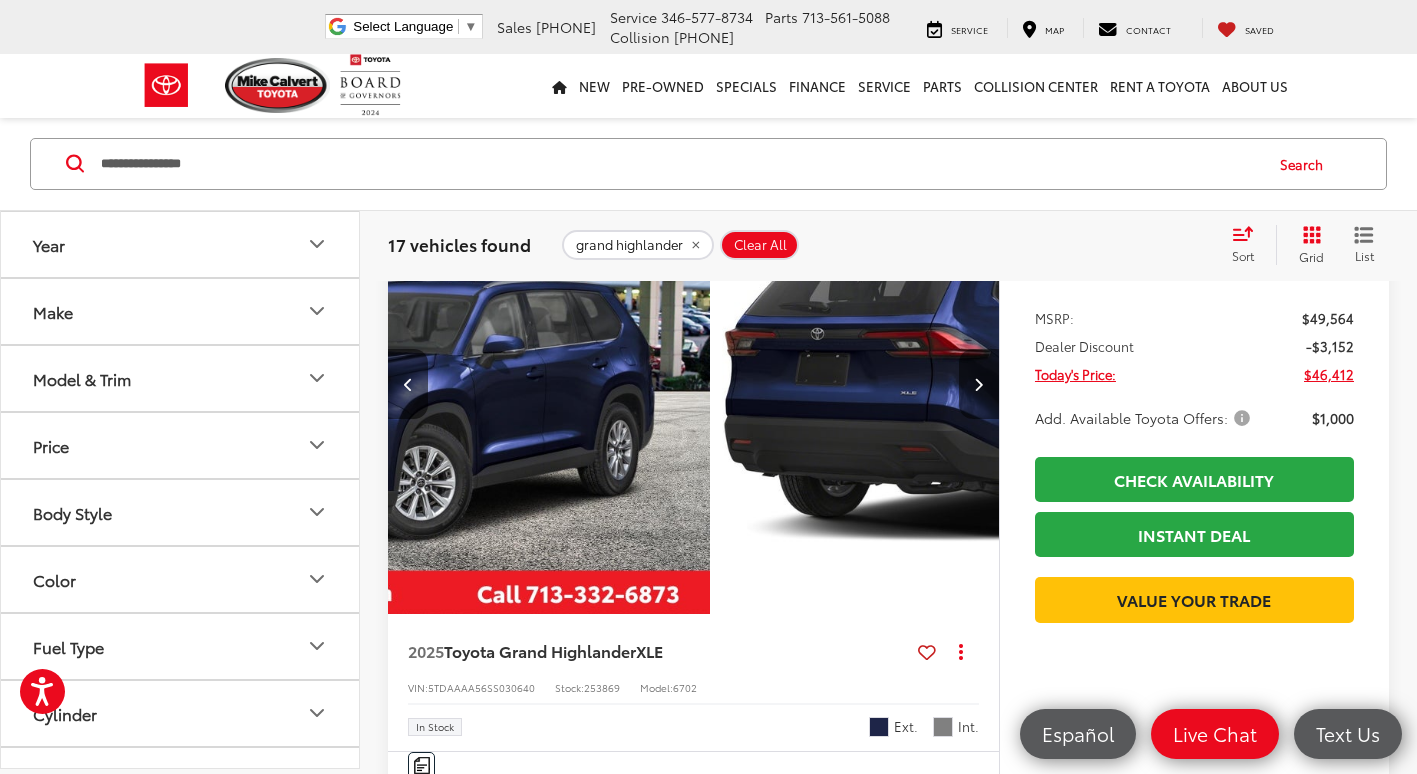 scroll, scrollTop: 0, scrollLeft: 614, axis: horizontal 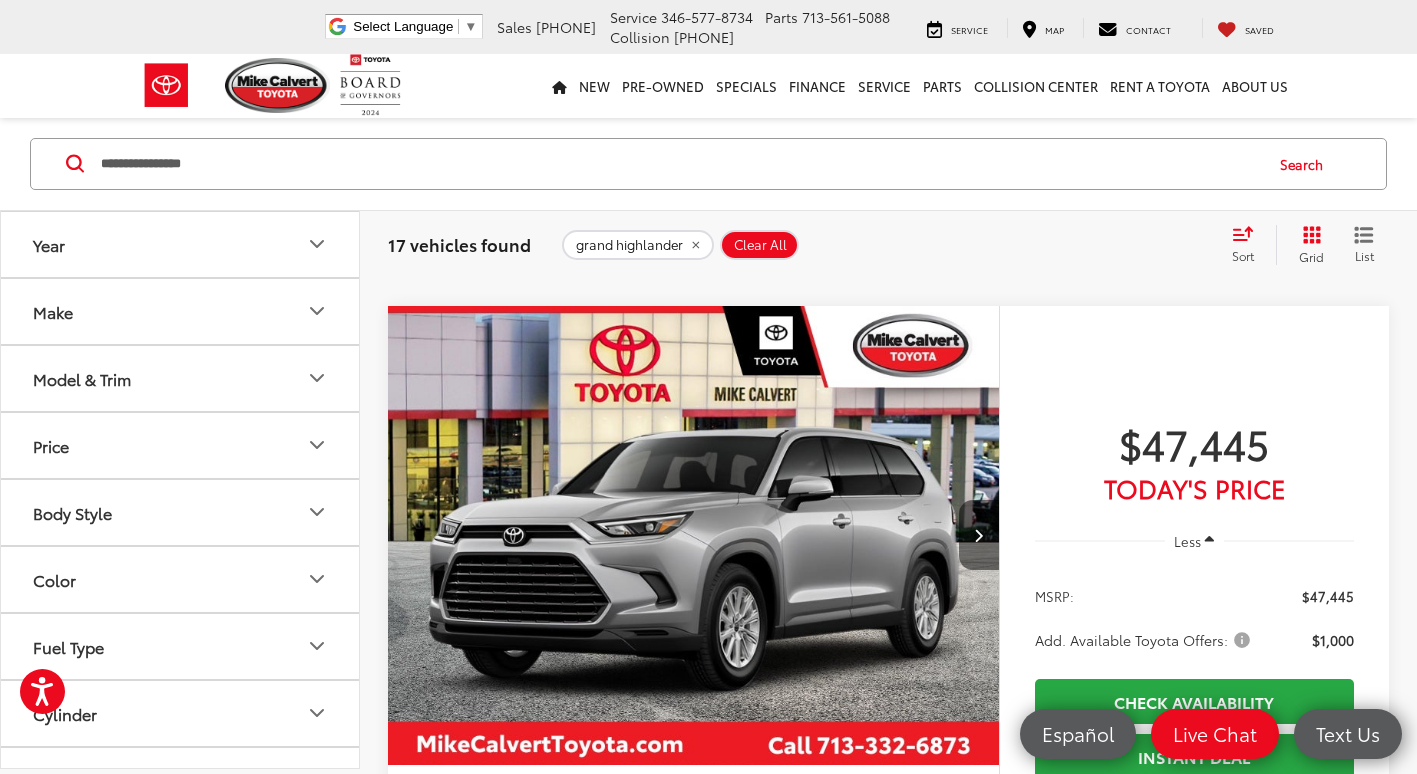 click at bounding box center [978, 535] 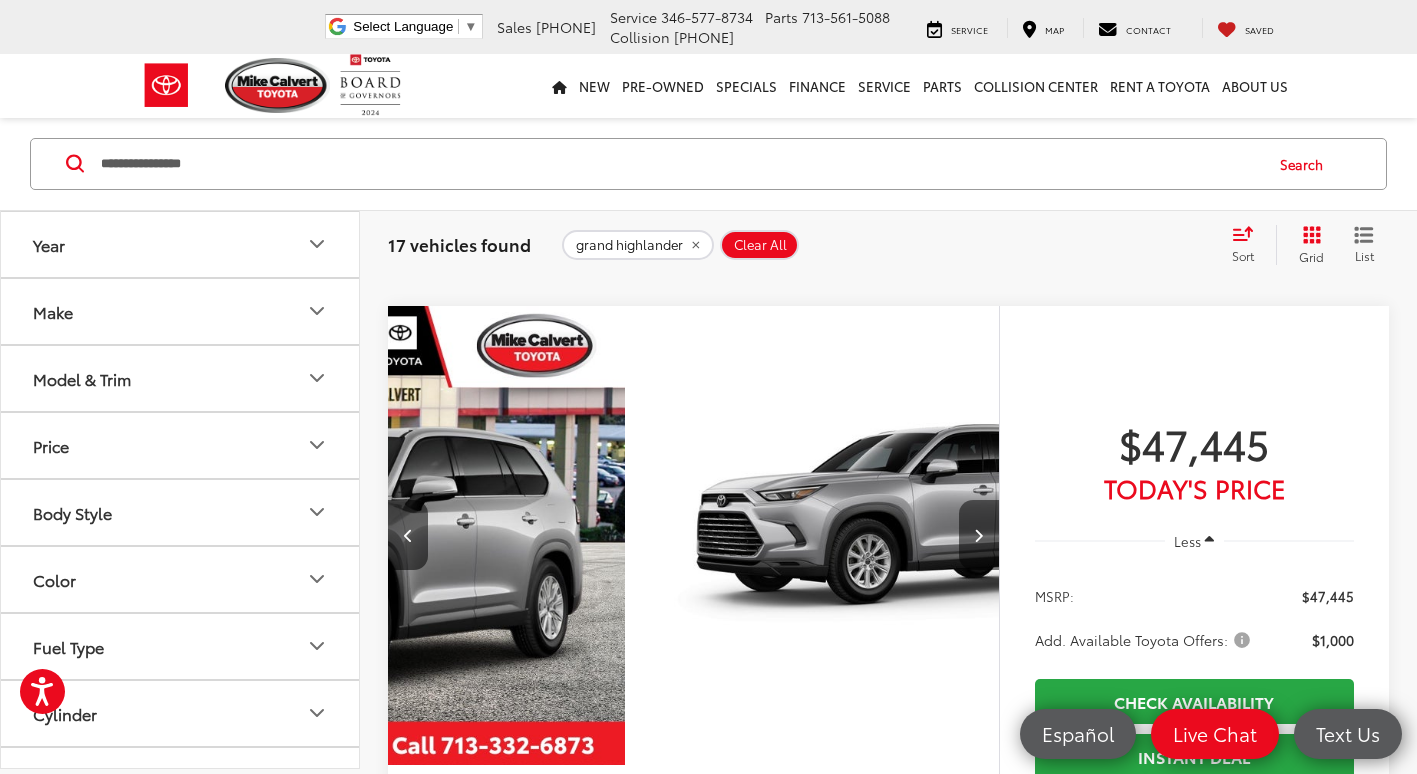 scroll, scrollTop: 0, scrollLeft: 614, axis: horizontal 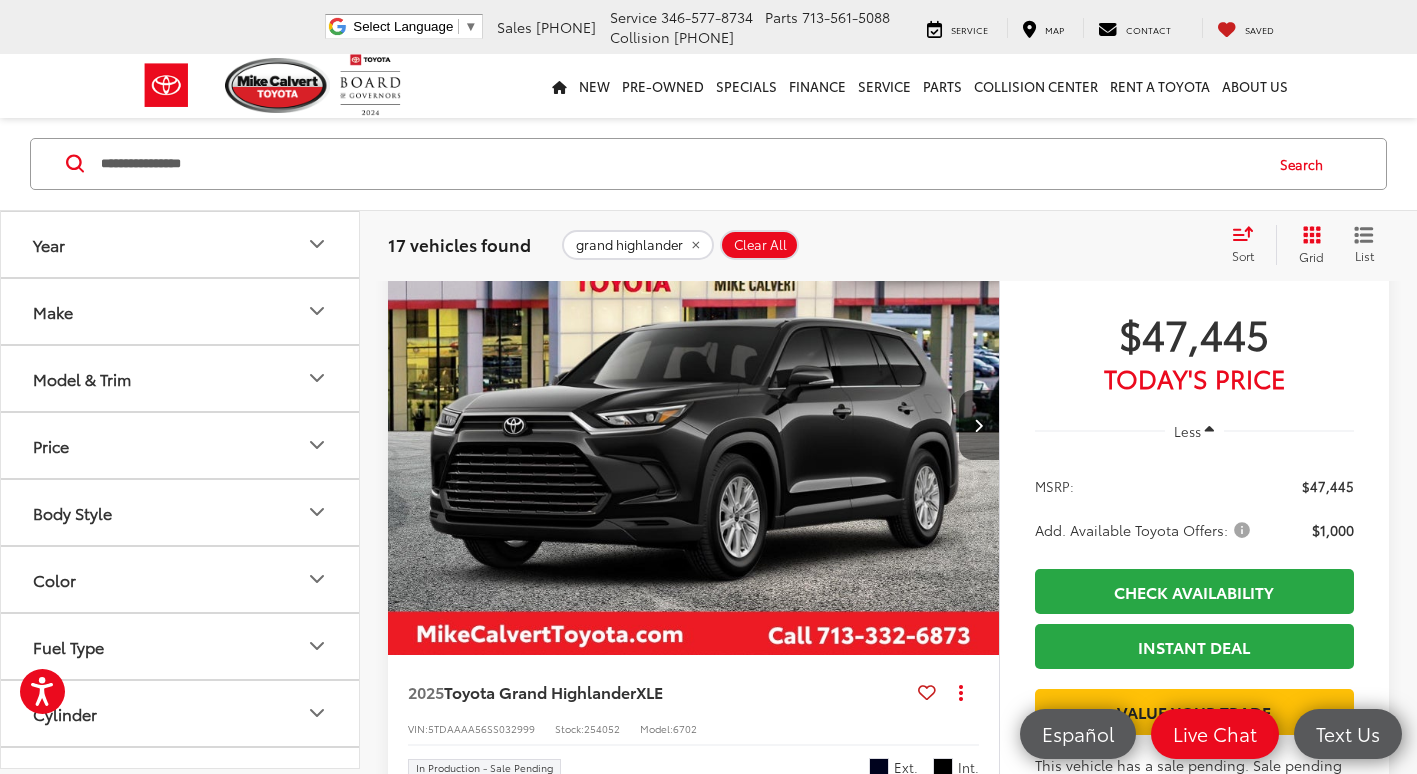 click at bounding box center (979, 425) 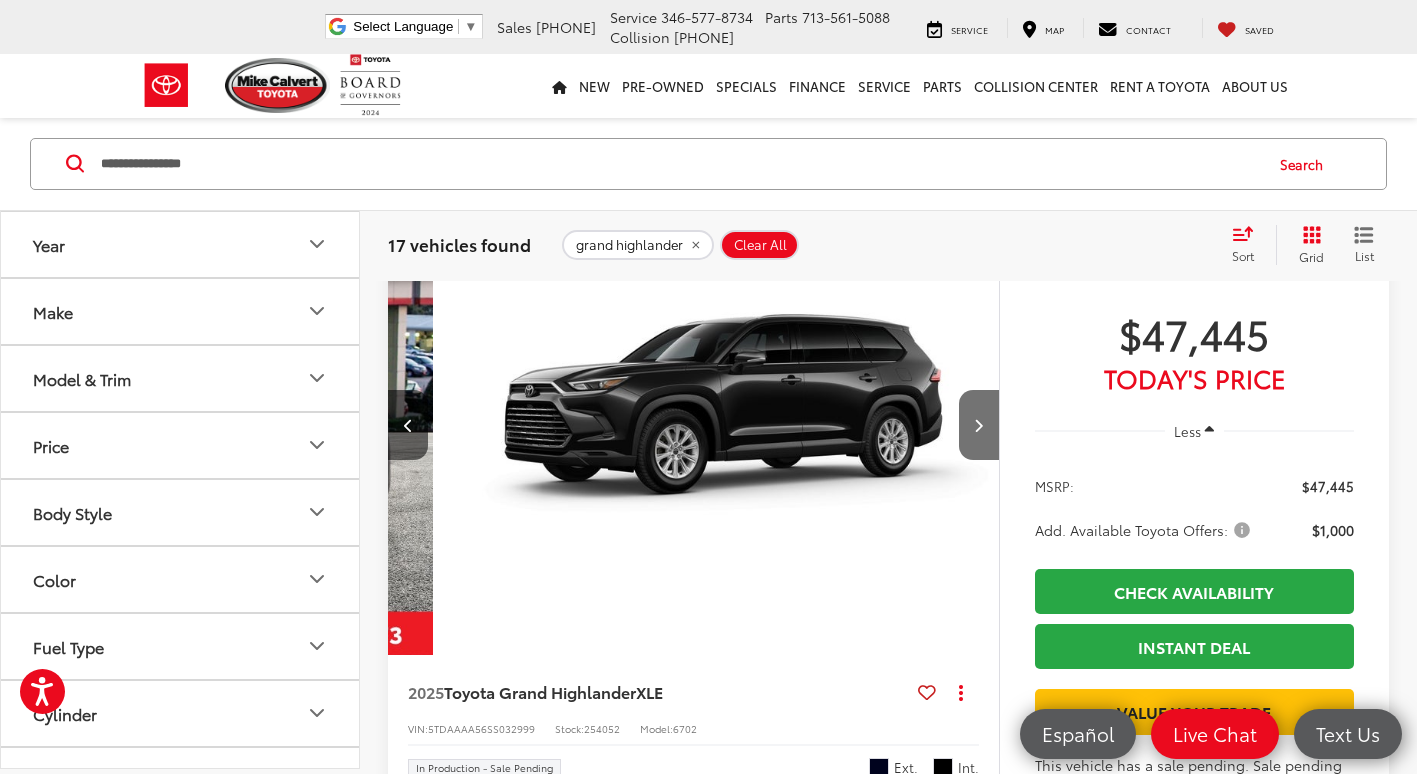 scroll, scrollTop: 0, scrollLeft: 614, axis: horizontal 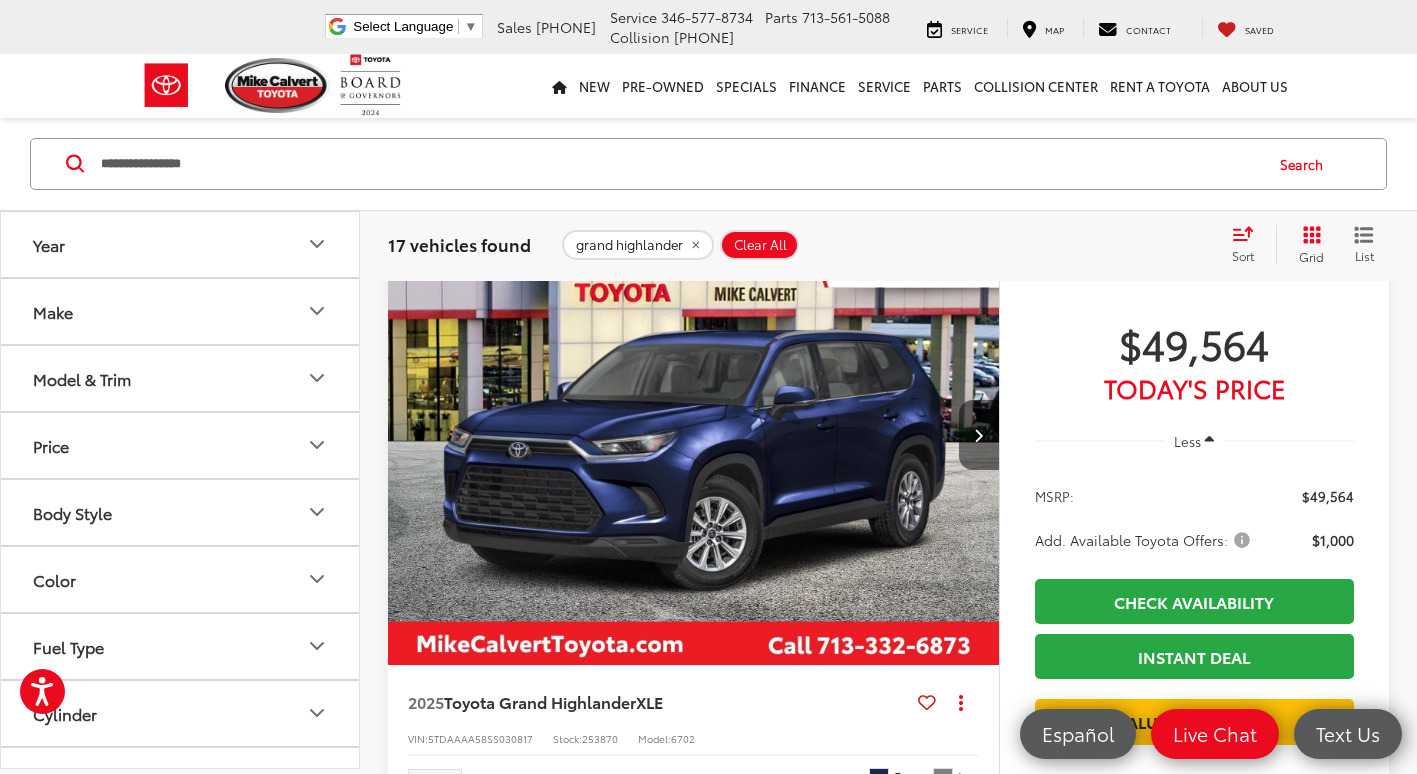 click at bounding box center [979, 435] 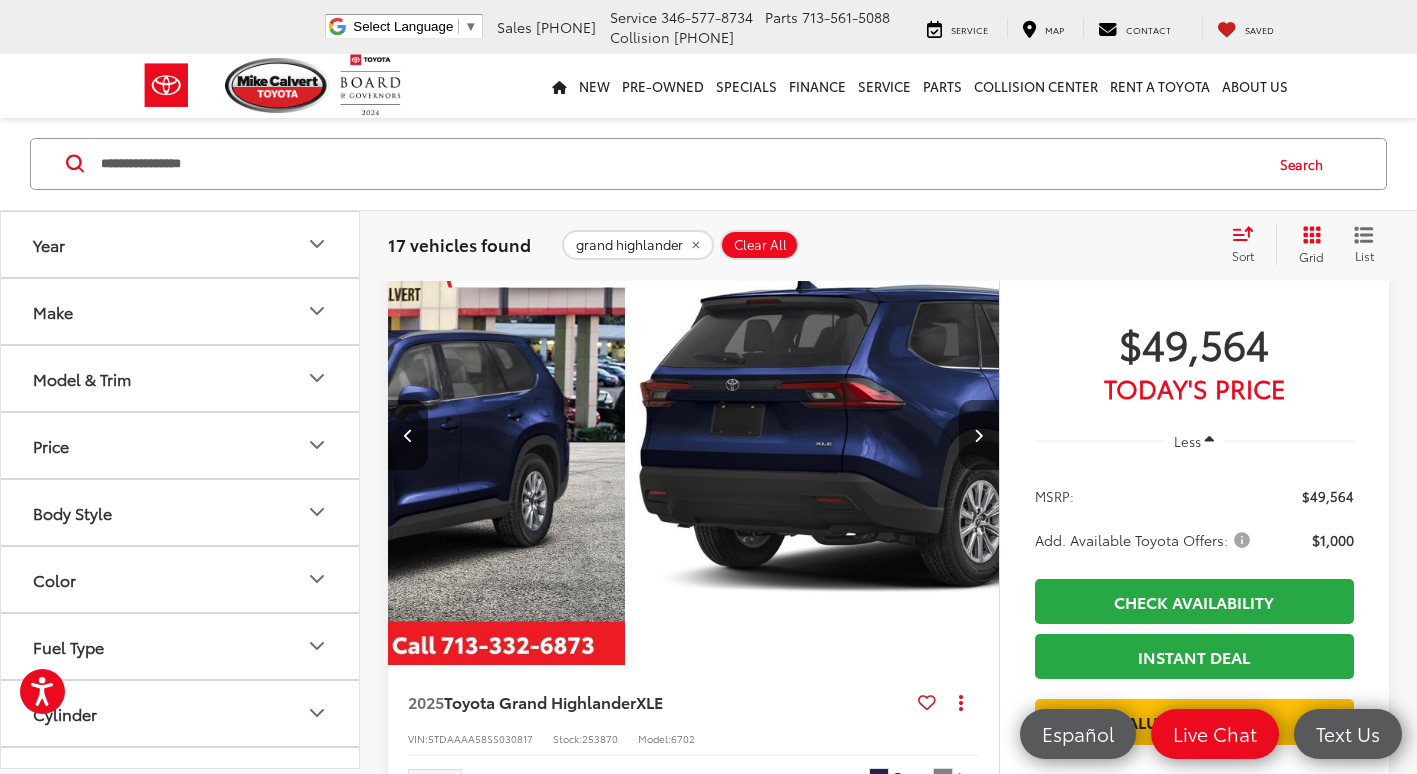 scroll, scrollTop: 0, scrollLeft: 614, axis: horizontal 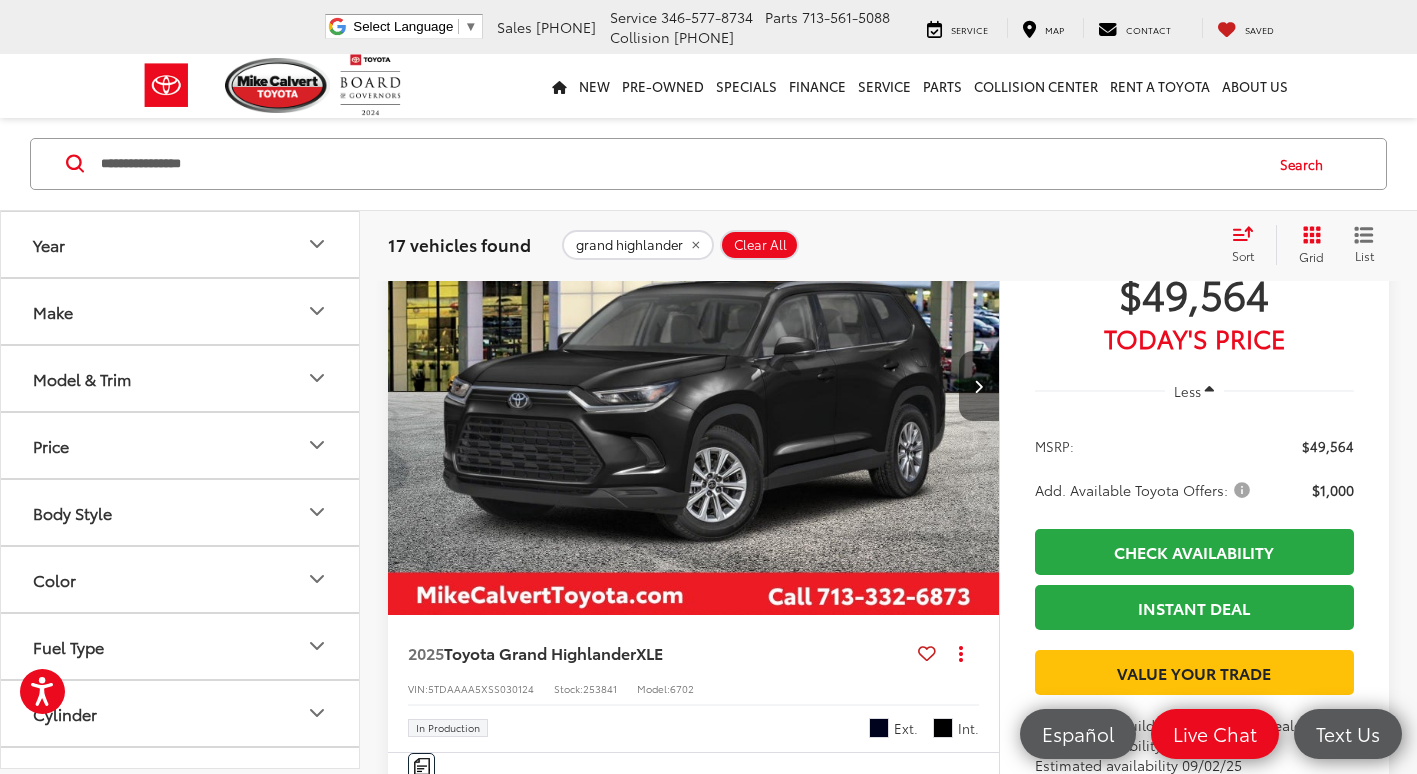 click at bounding box center [978, 386] 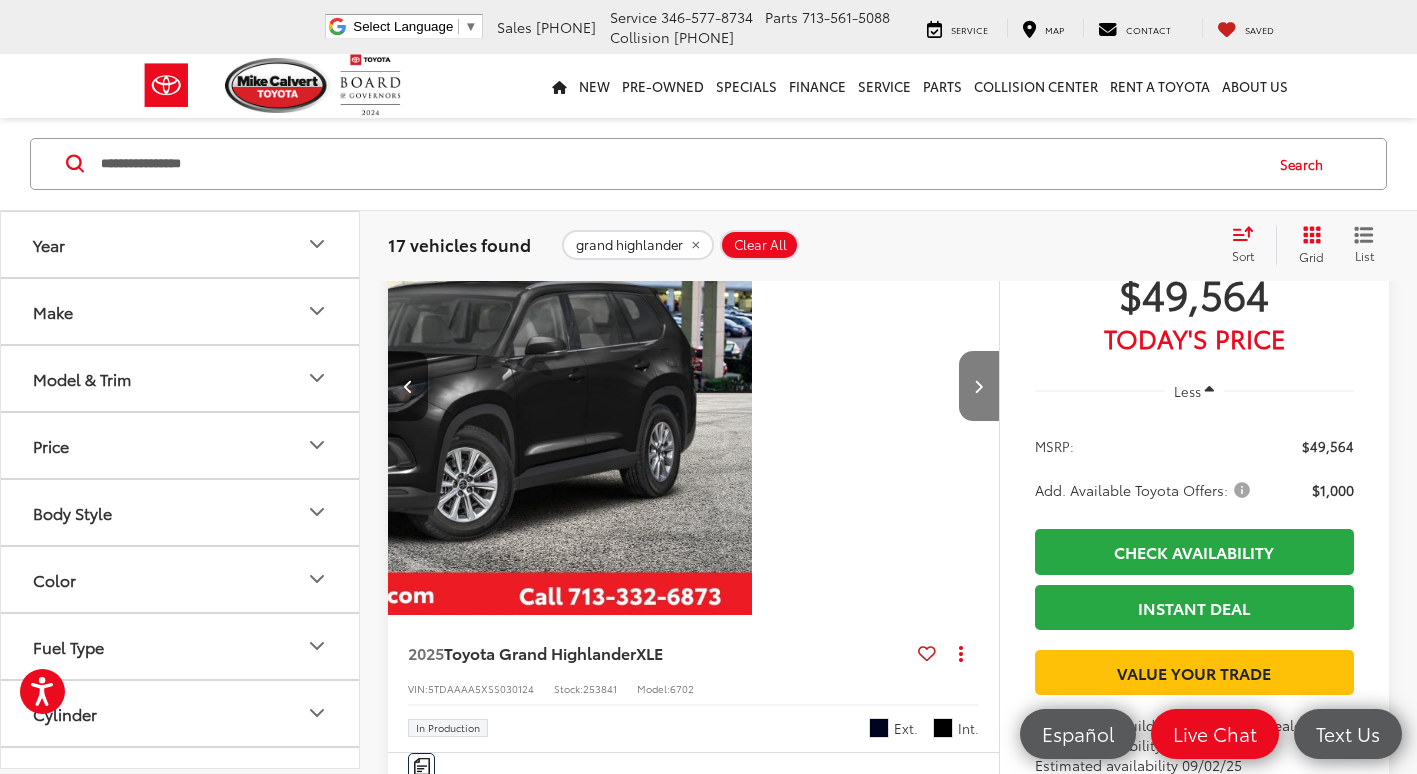 scroll, scrollTop: 0, scrollLeft: 614, axis: horizontal 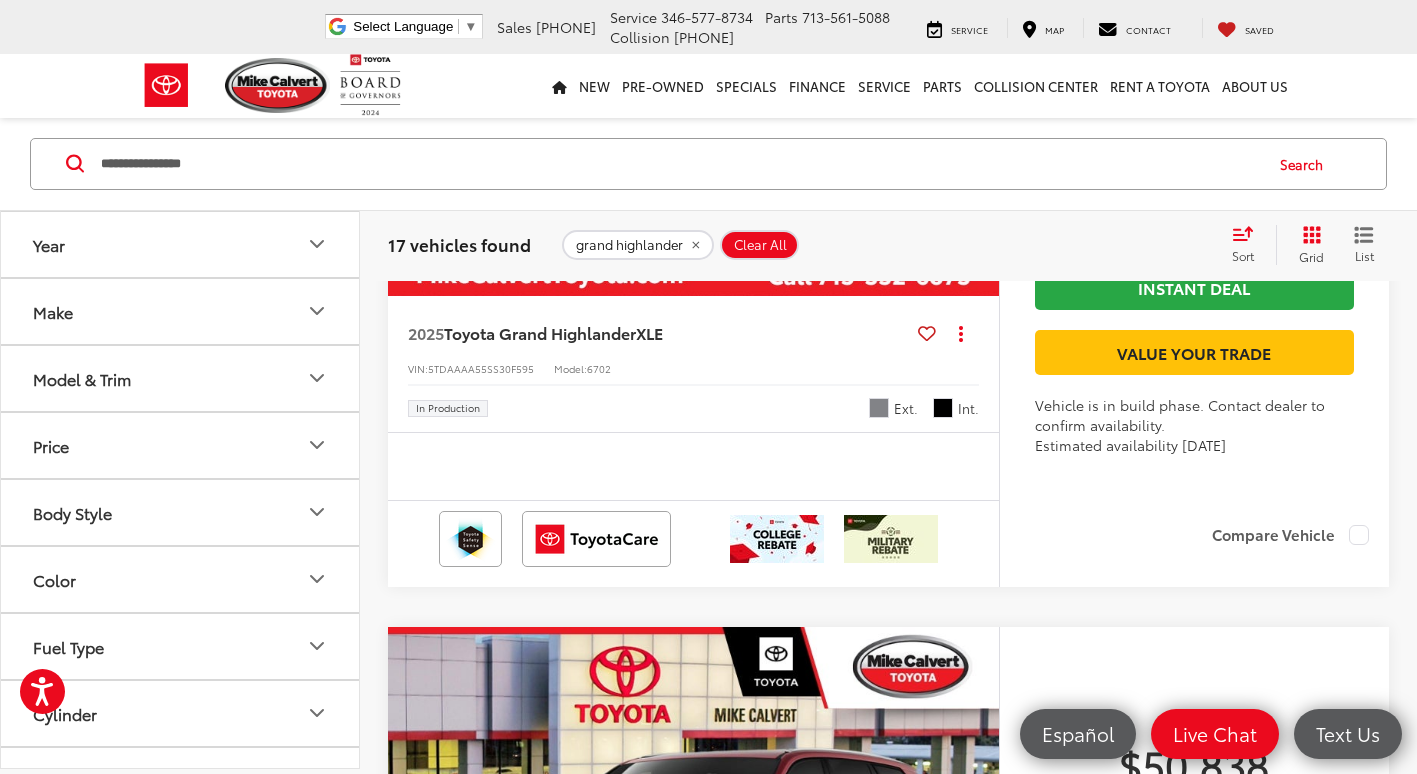click at bounding box center (978, 66) 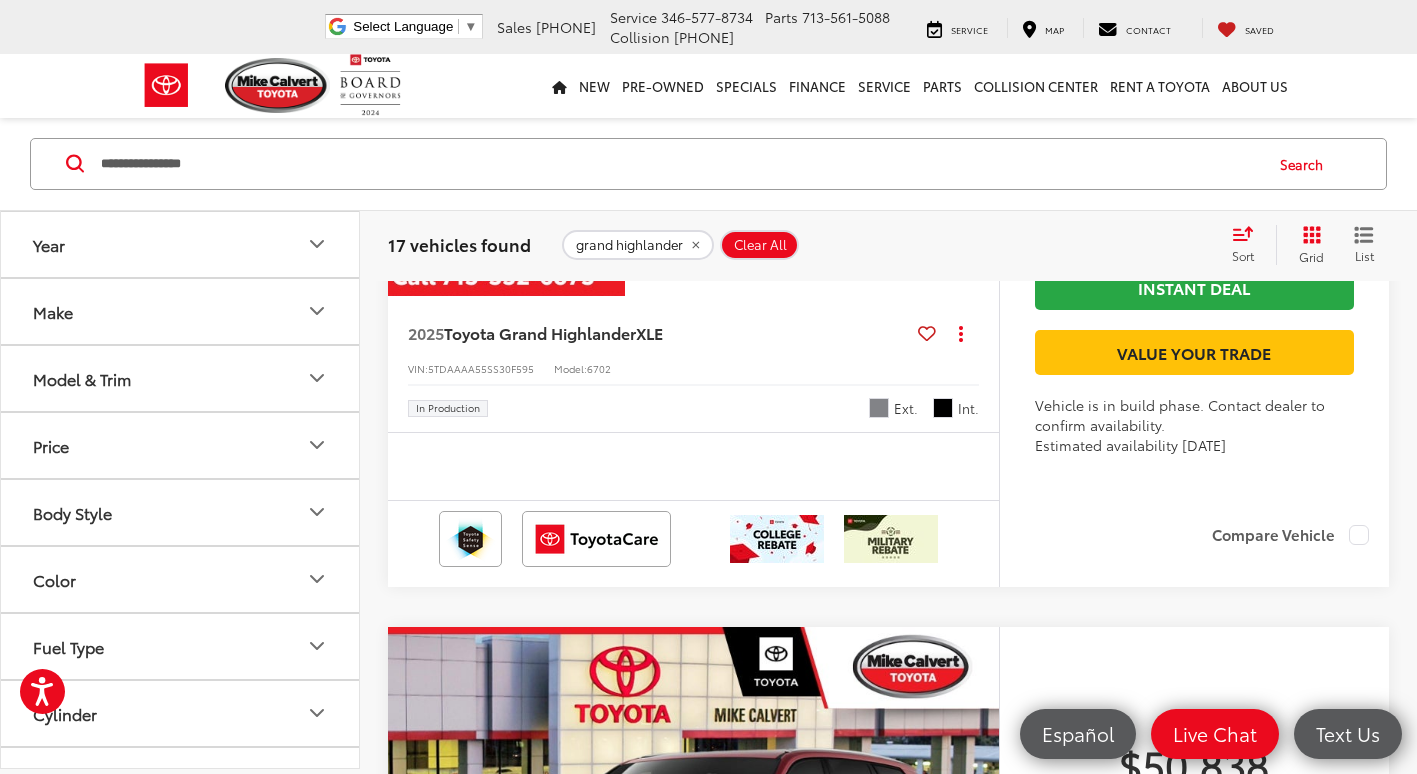 scroll, scrollTop: 0, scrollLeft: 614, axis: horizontal 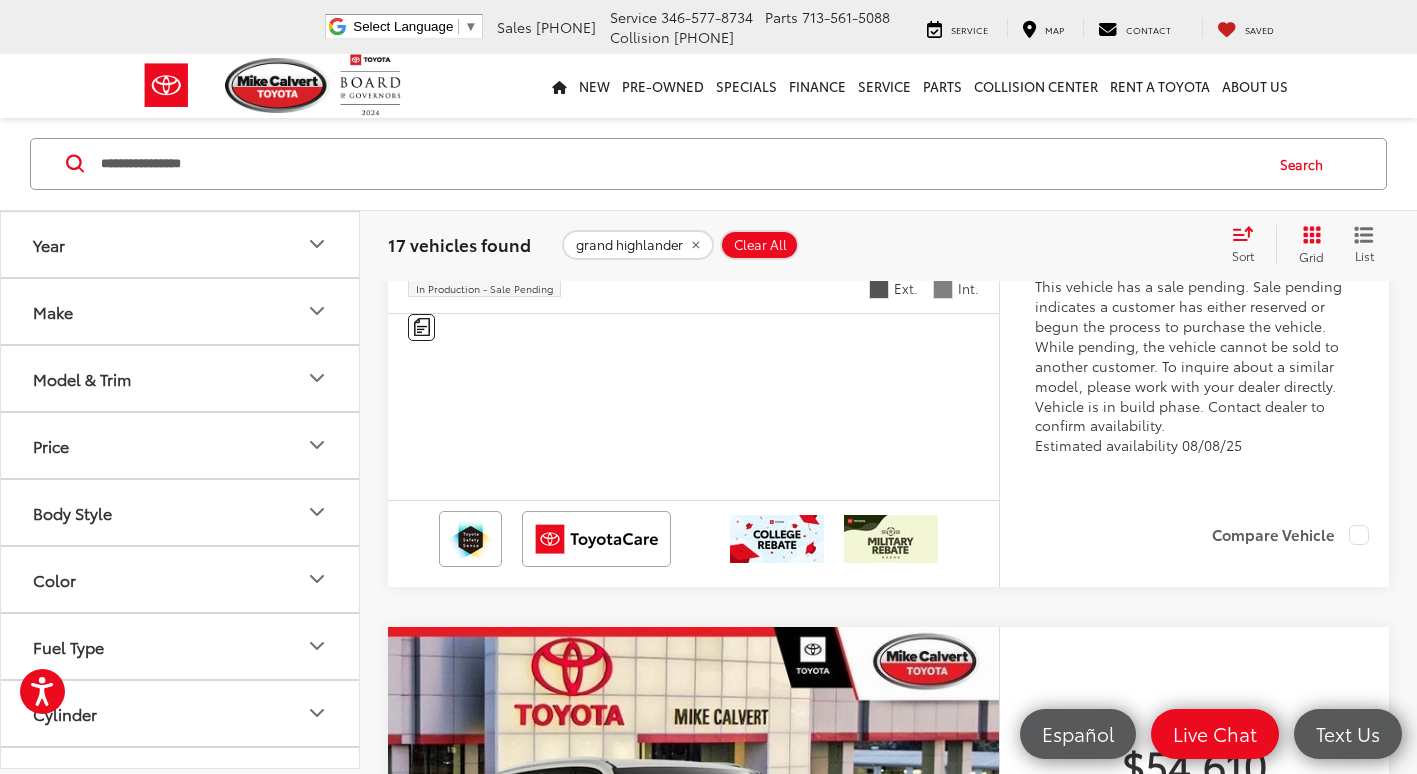 click at bounding box center [979, -54] 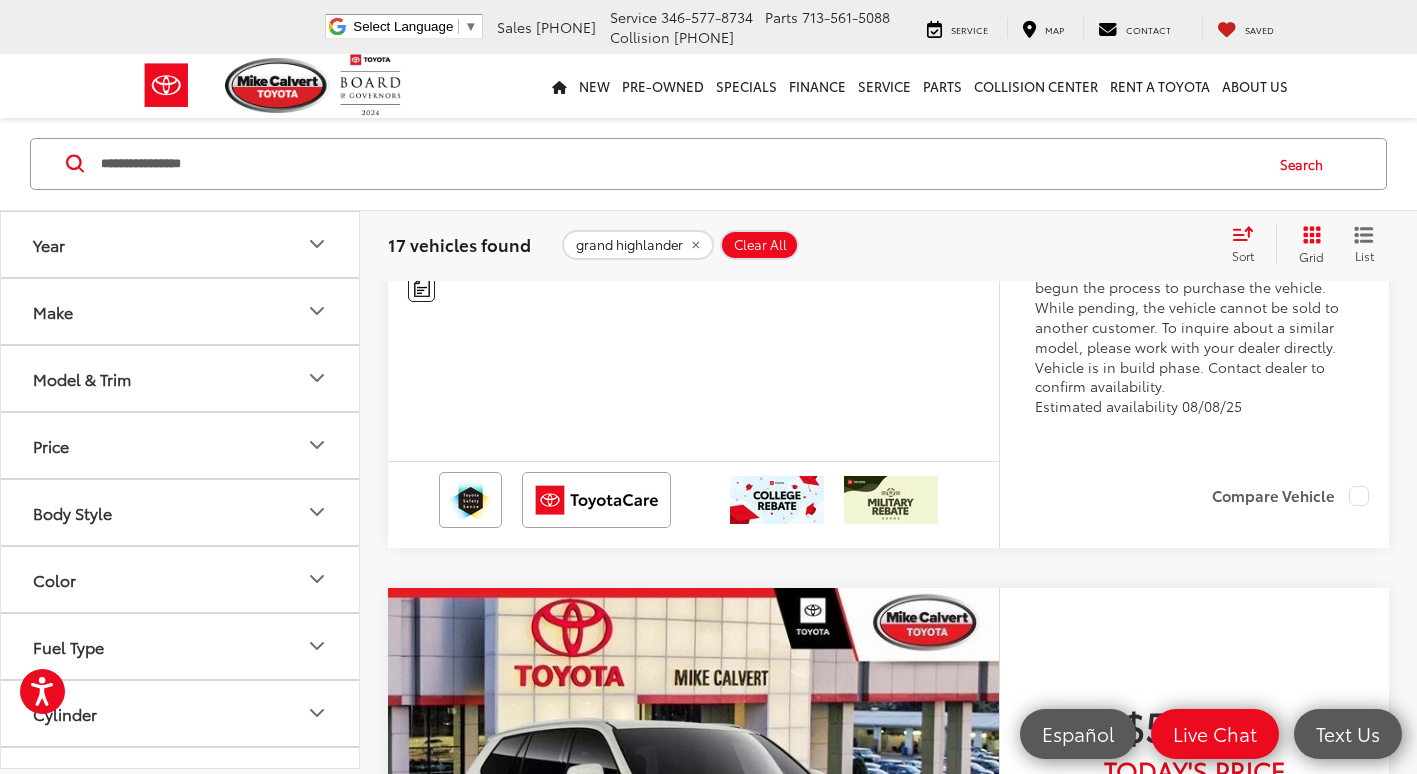 scroll, scrollTop: 7300, scrollLeft: 0, axis: vertical 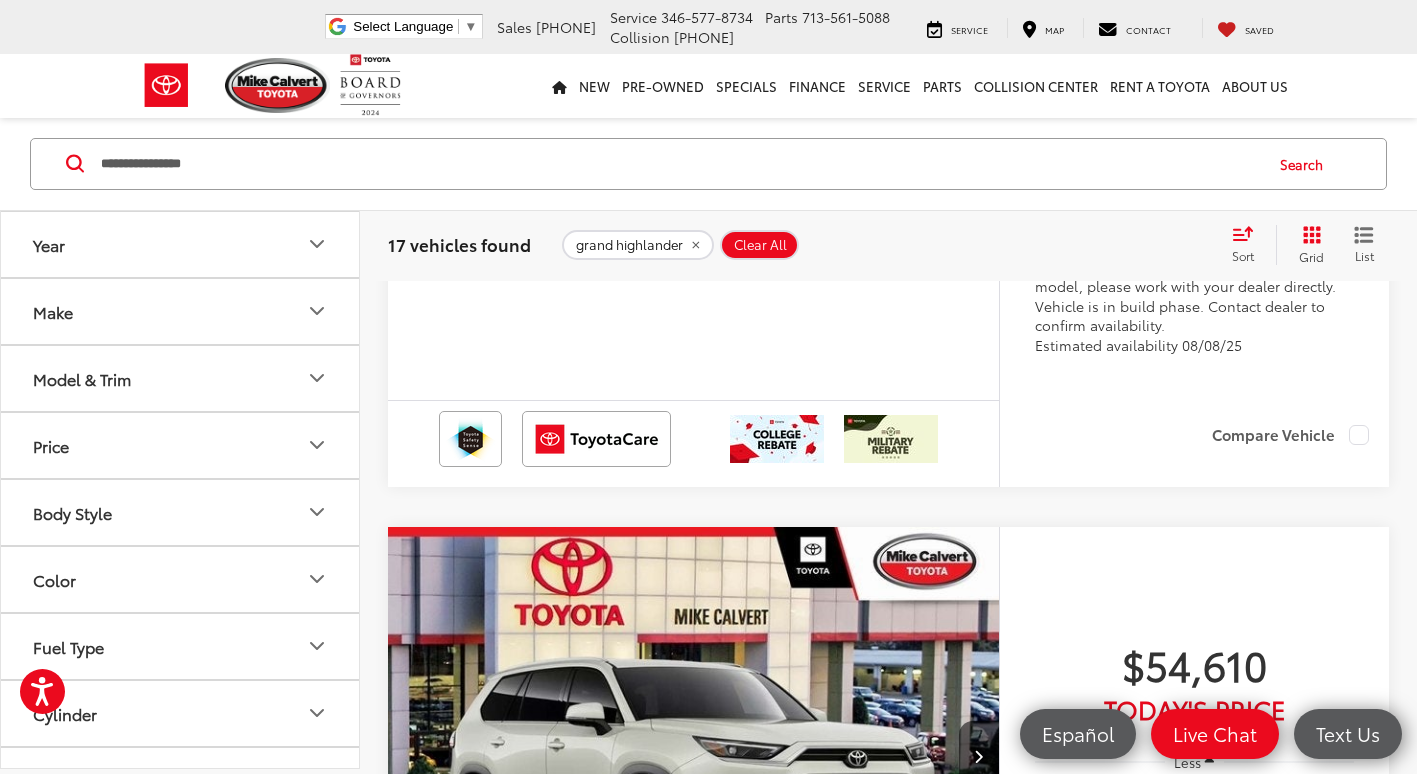 click at bounding box center [979, -154] 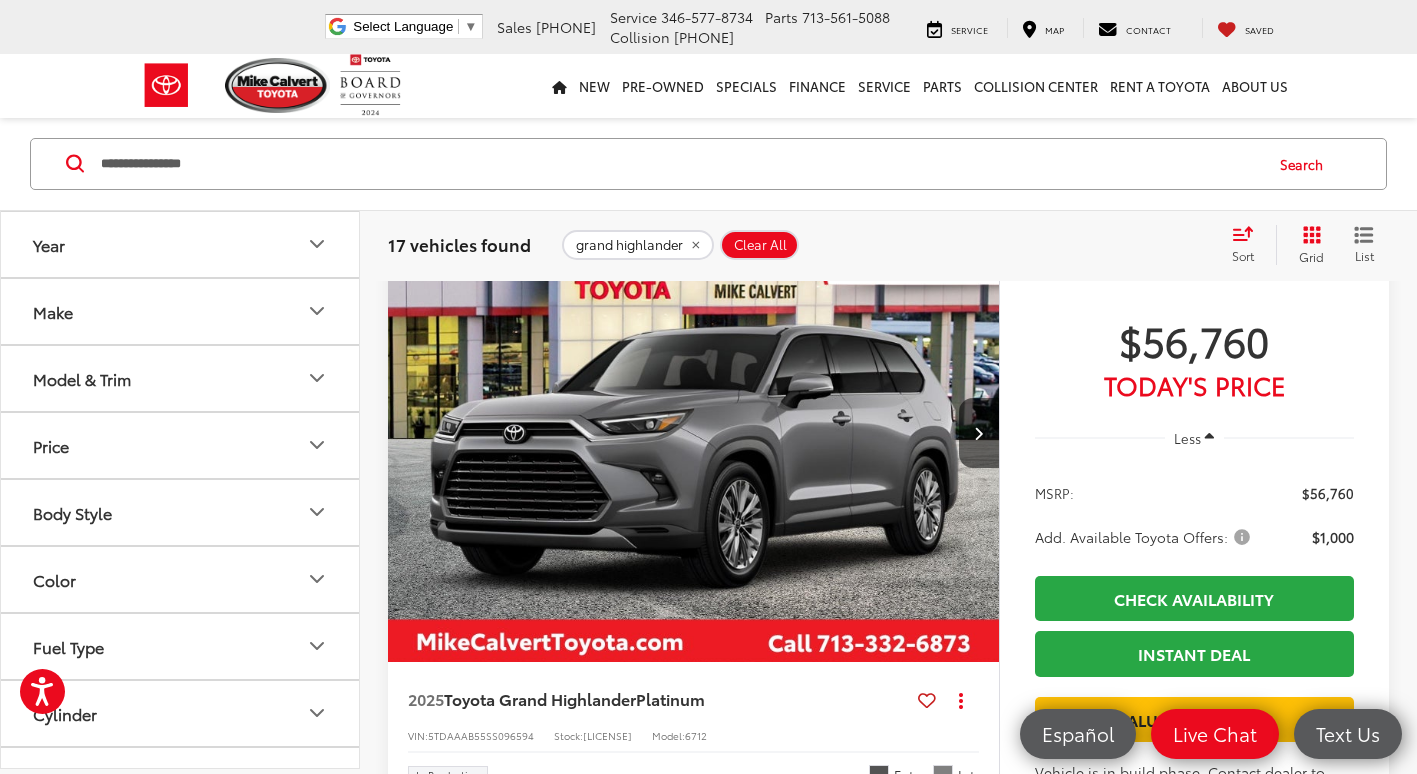 scroll, scrollTop: 9000, scrollLeft: 0, axis: vertical 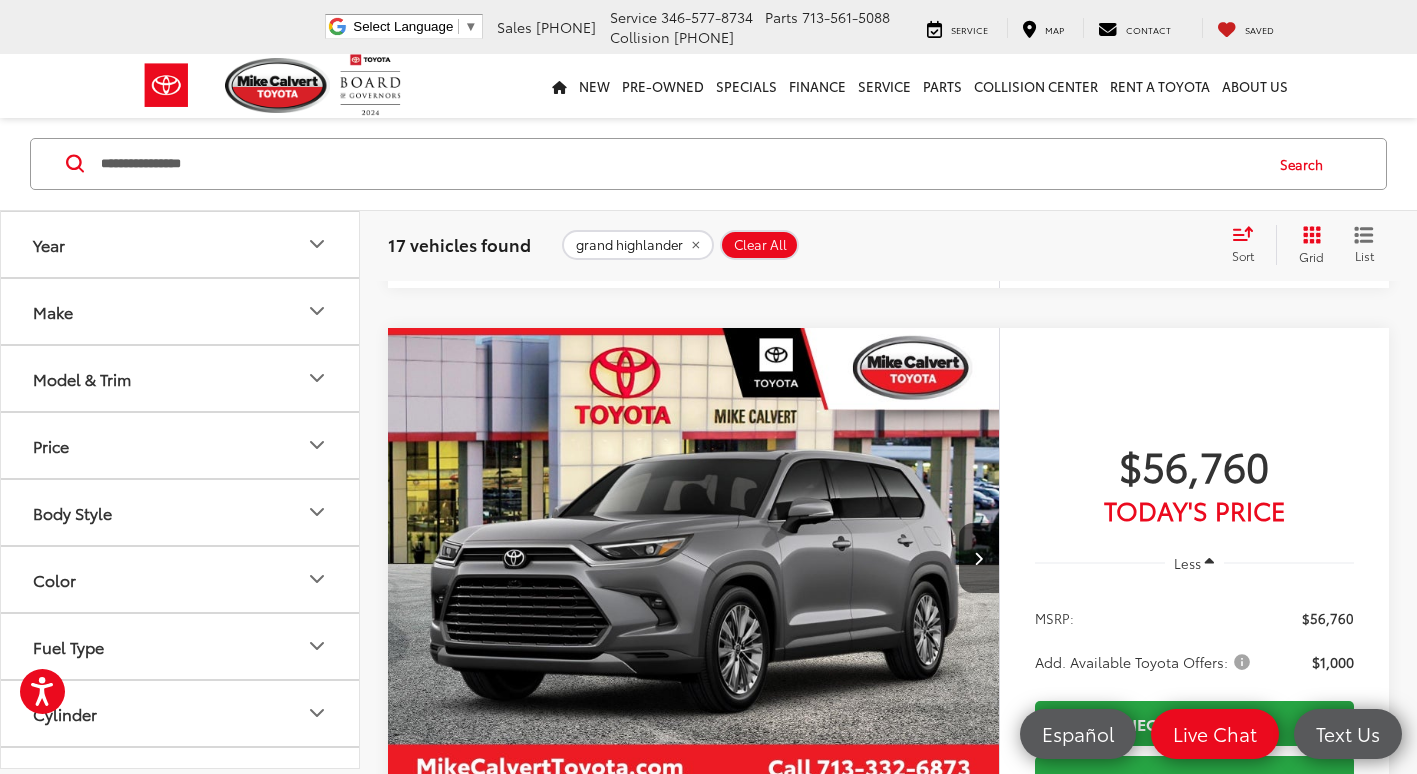 click at bounding box center [694, -193] 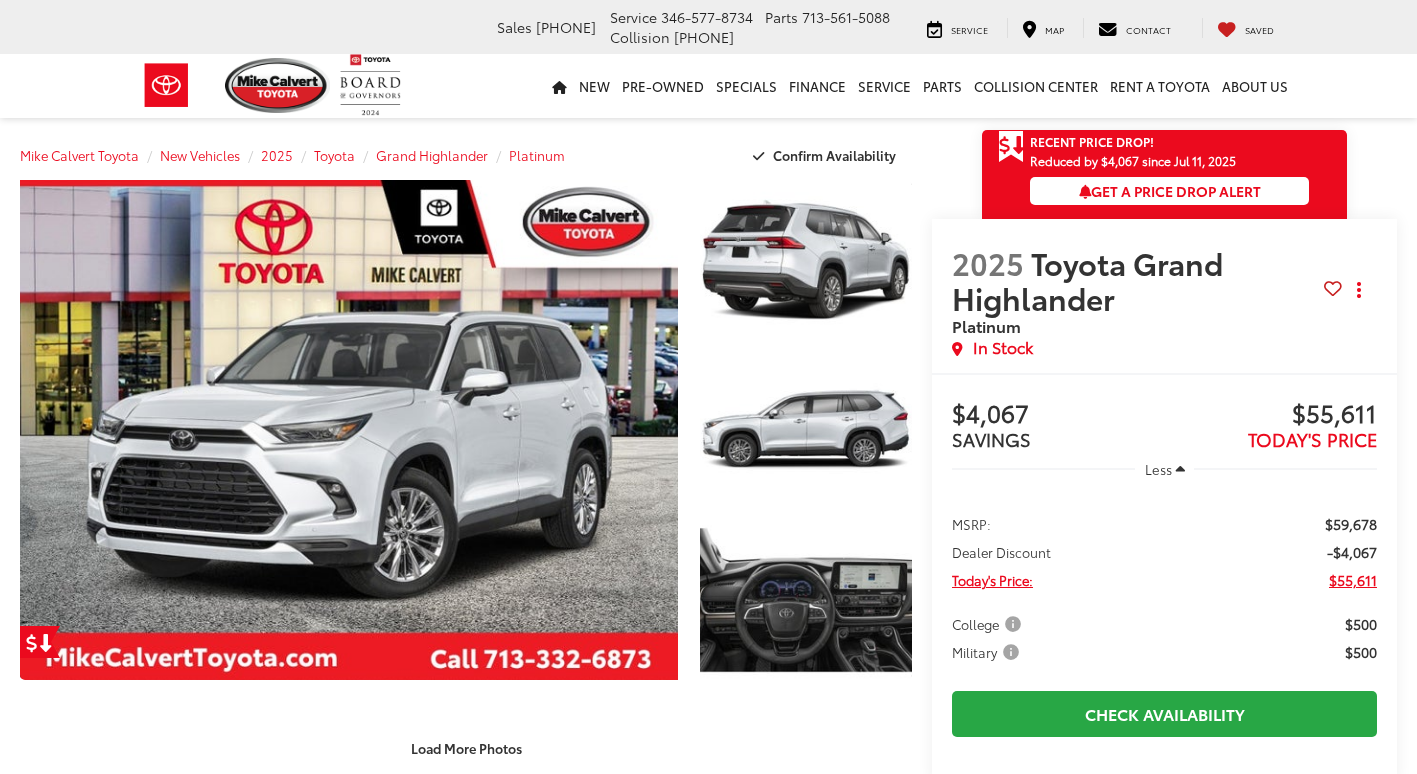 scroll, scrollTop: 0, scrollLeft: 0, axis: both 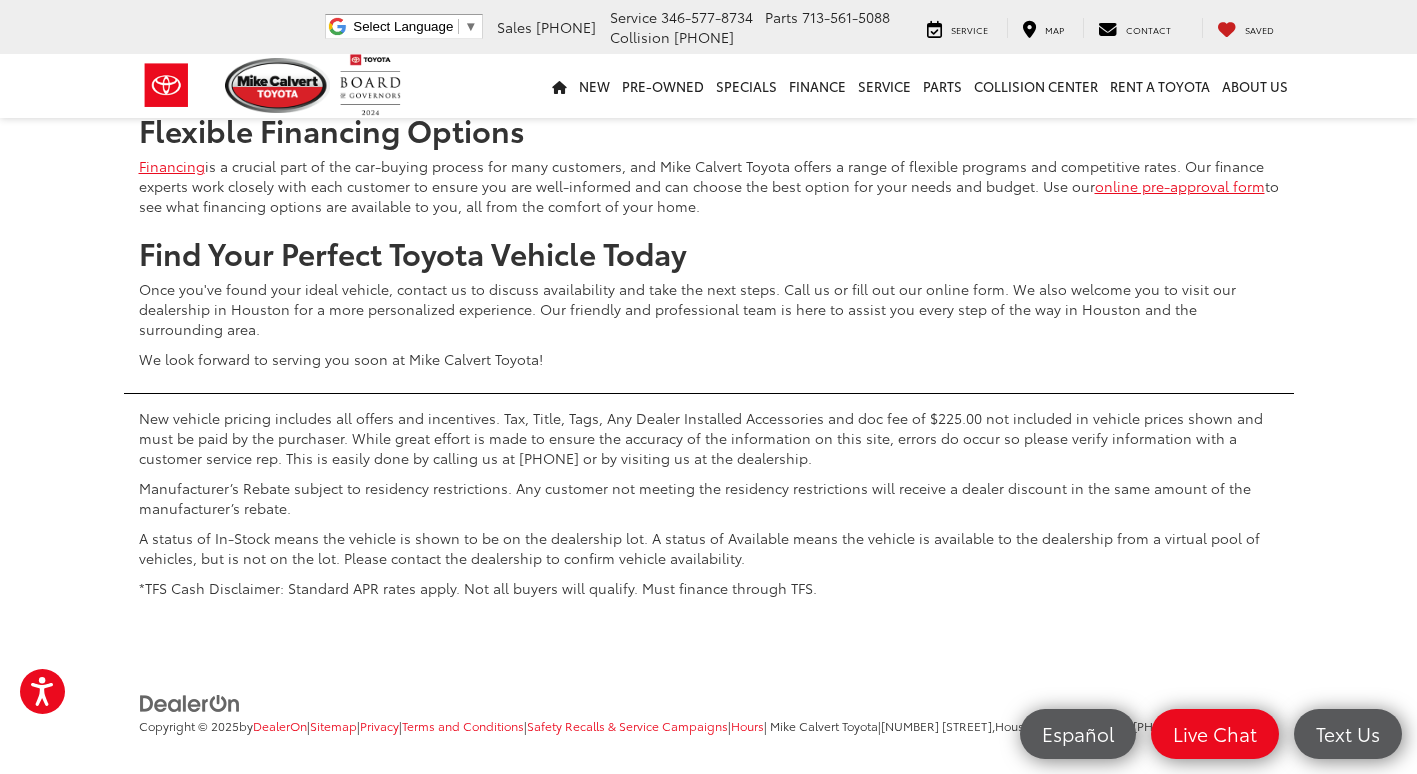 click on "2" at bounding box center (1121, -139) 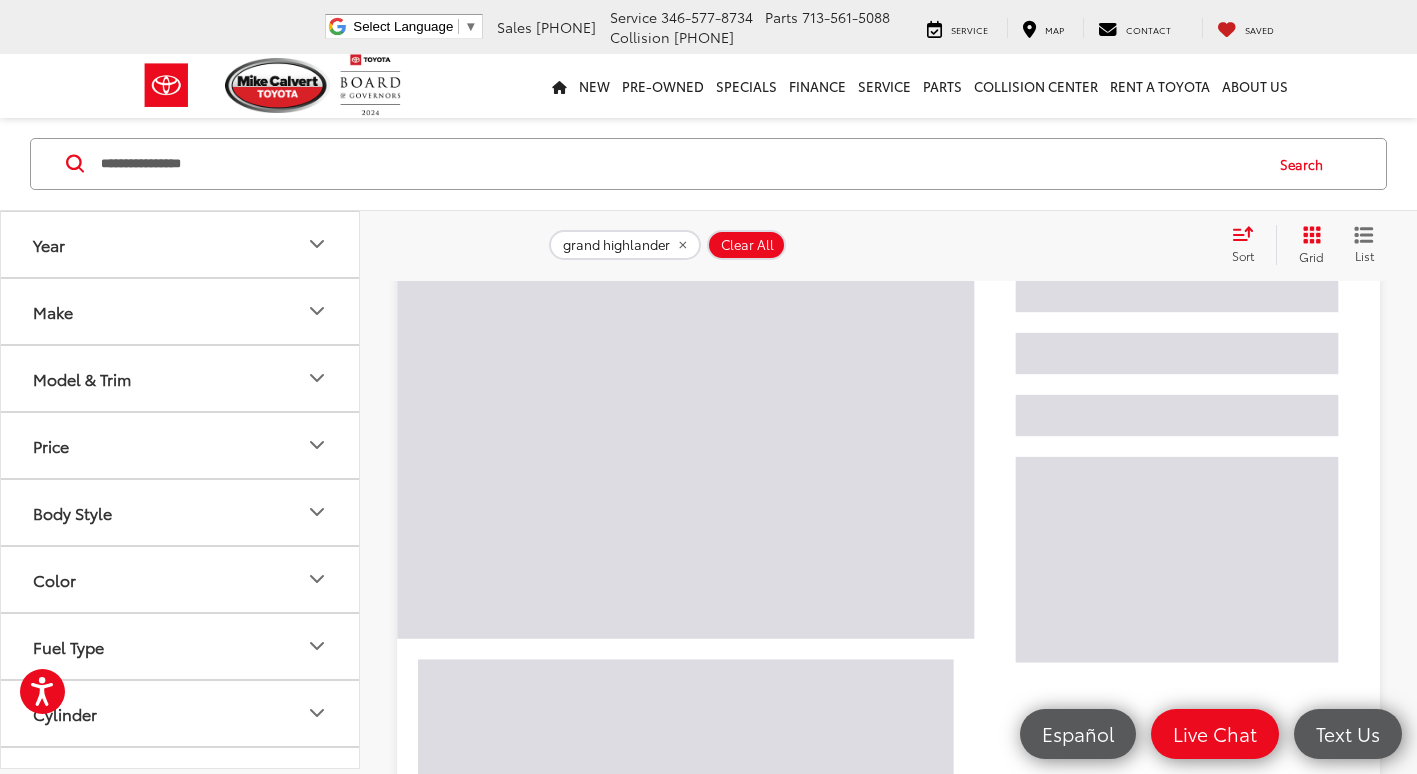 scroll, scrollTop: 271, scrollLeft: 0, axis: vertical 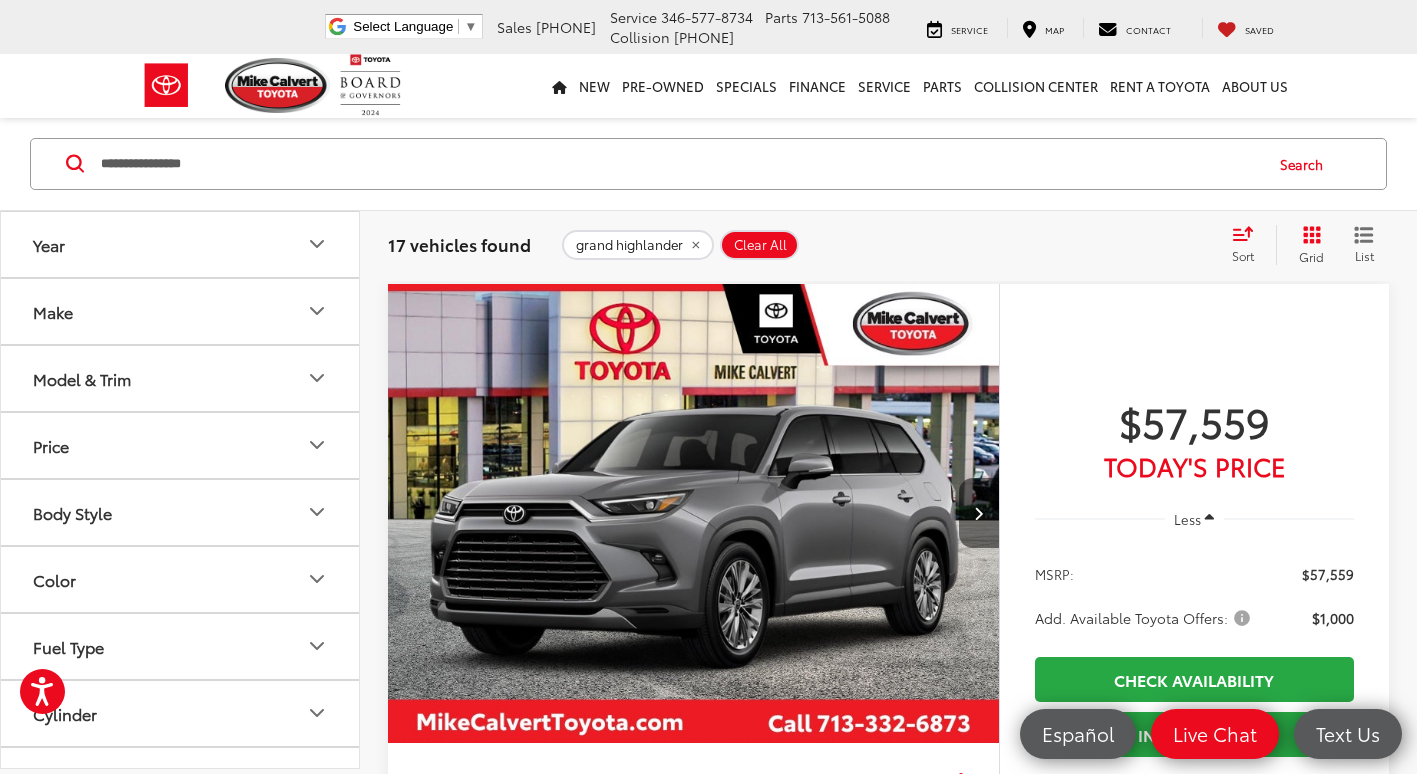 click at bounding box center (979, 513) 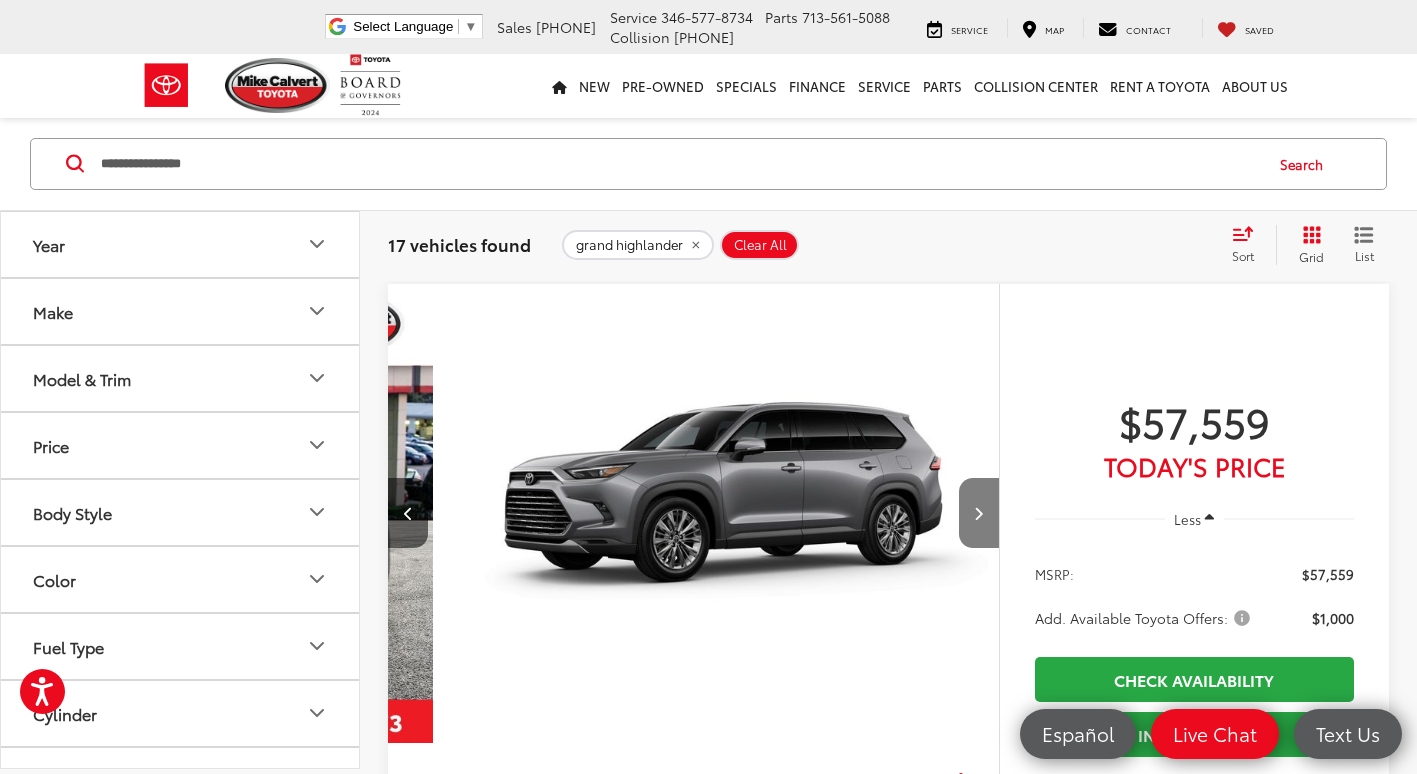 scroll, scrollTop: 0, scrollLeft: 614, axis: horizontal 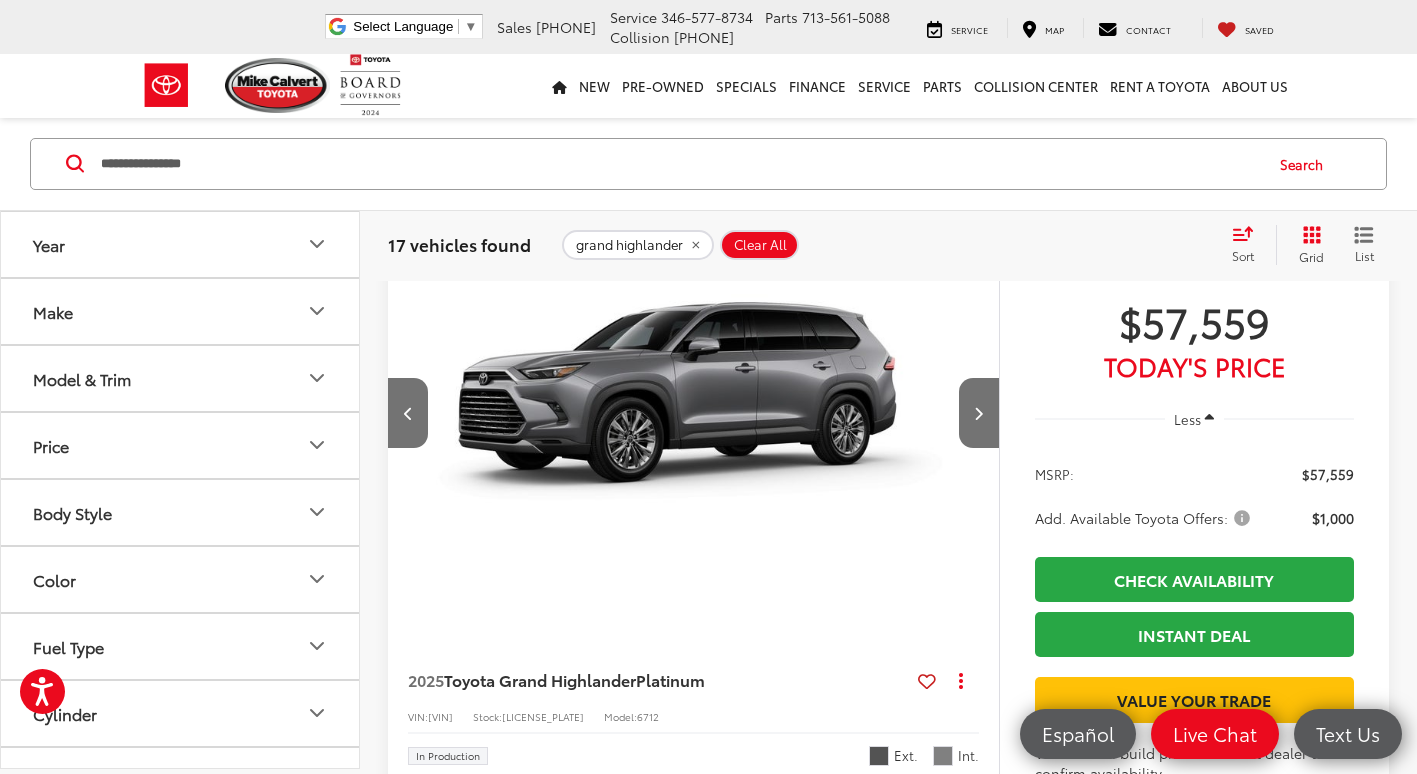 click at bounding box center [694, 414] 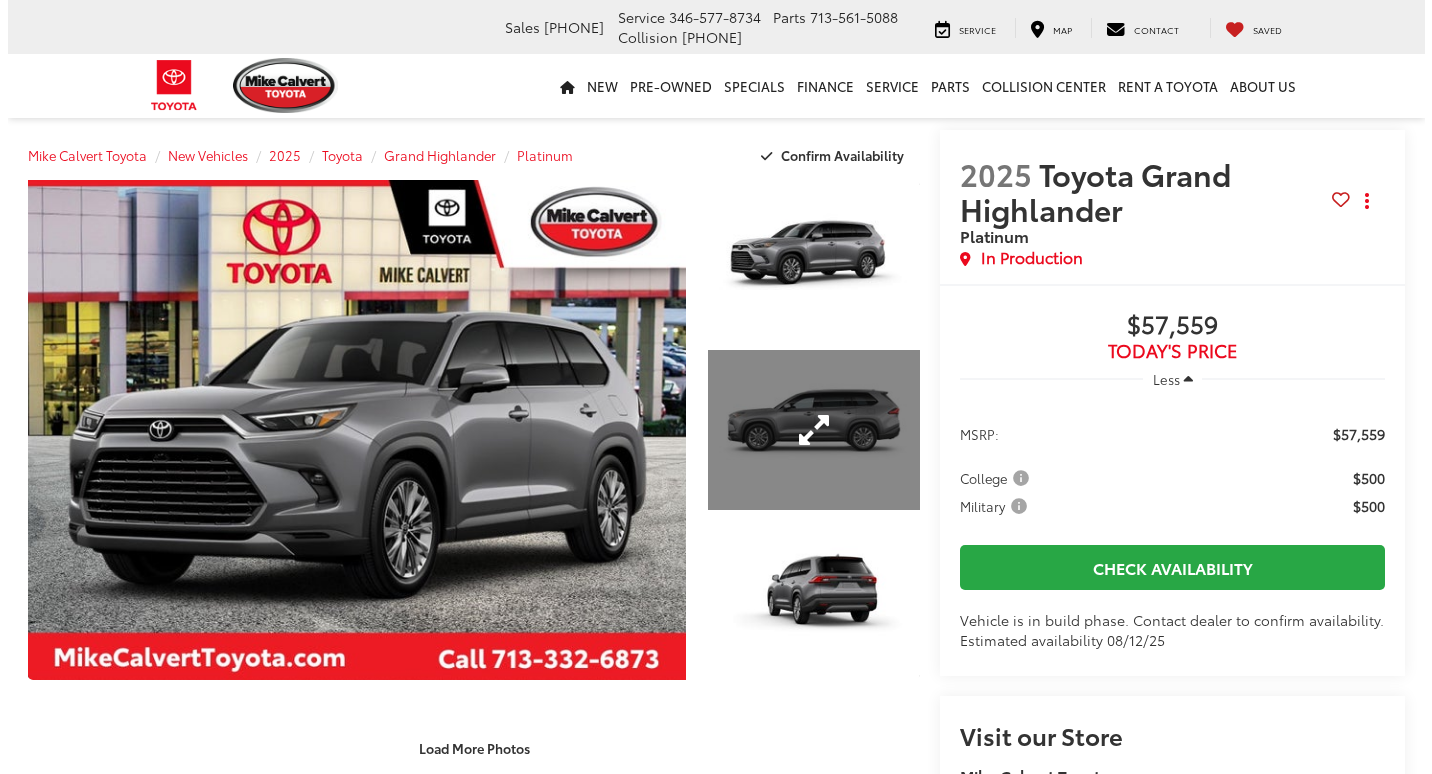 scroll, scrollTop: 0, scrollLeft: 0, axis: both 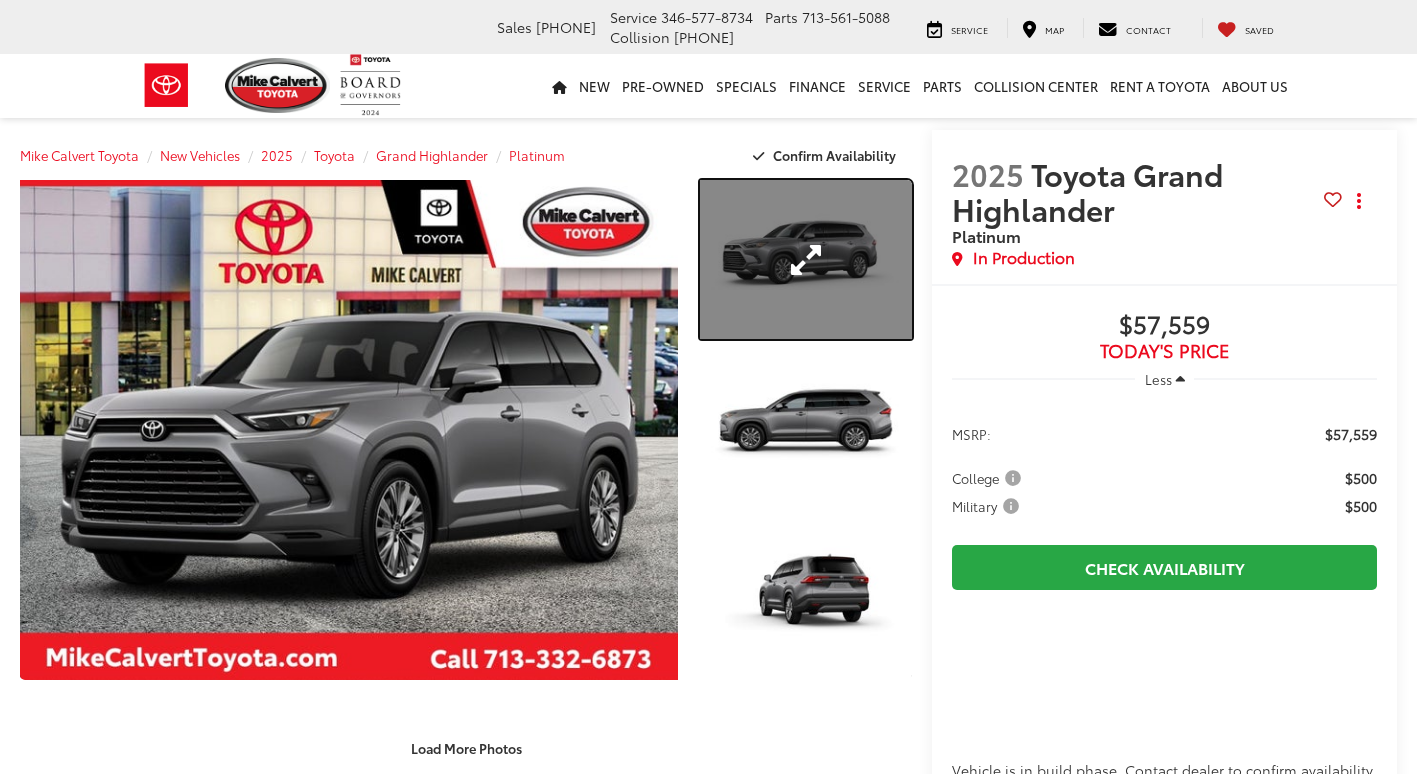 click at bounding box center [806, 259] 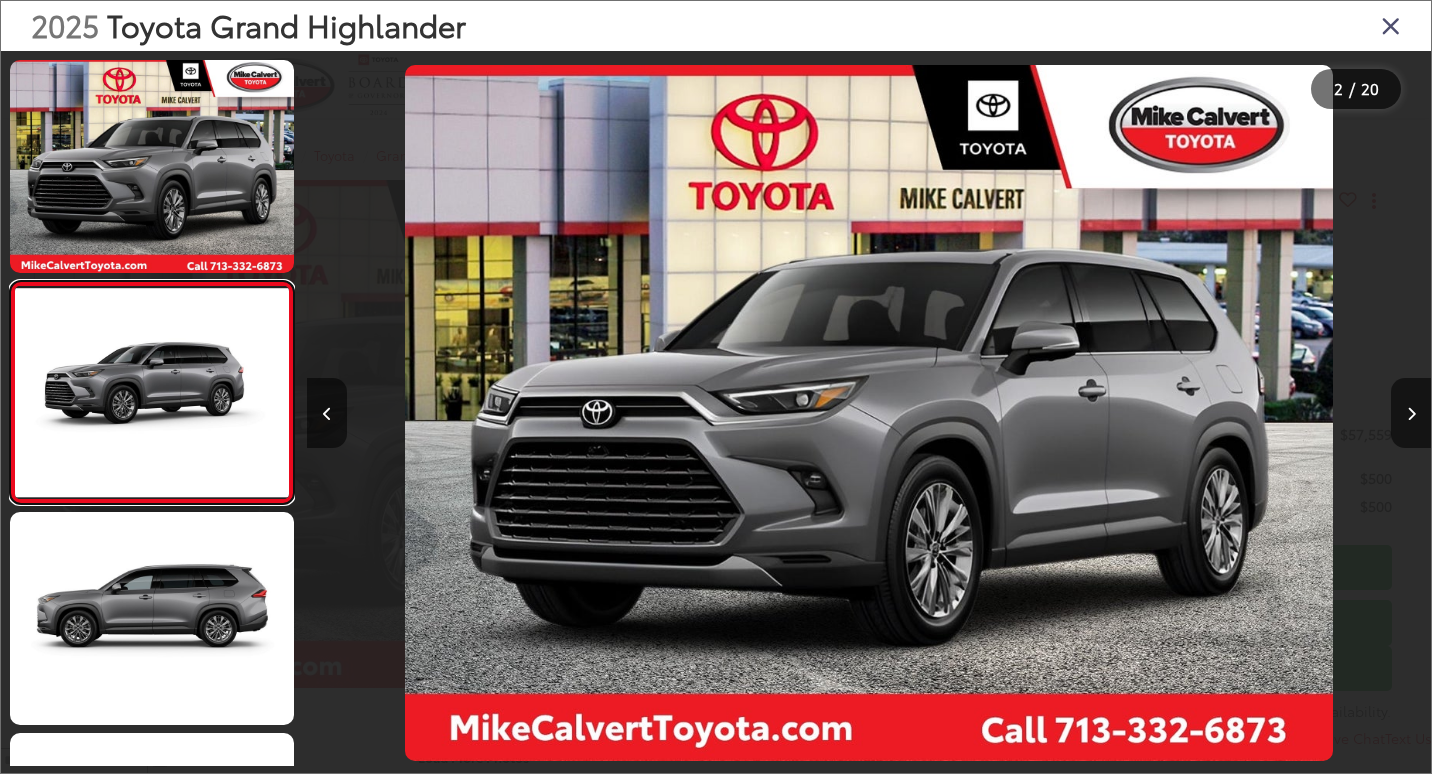 scroll, scrollTop: 0, scrollLeft: 101, axis: horizontal 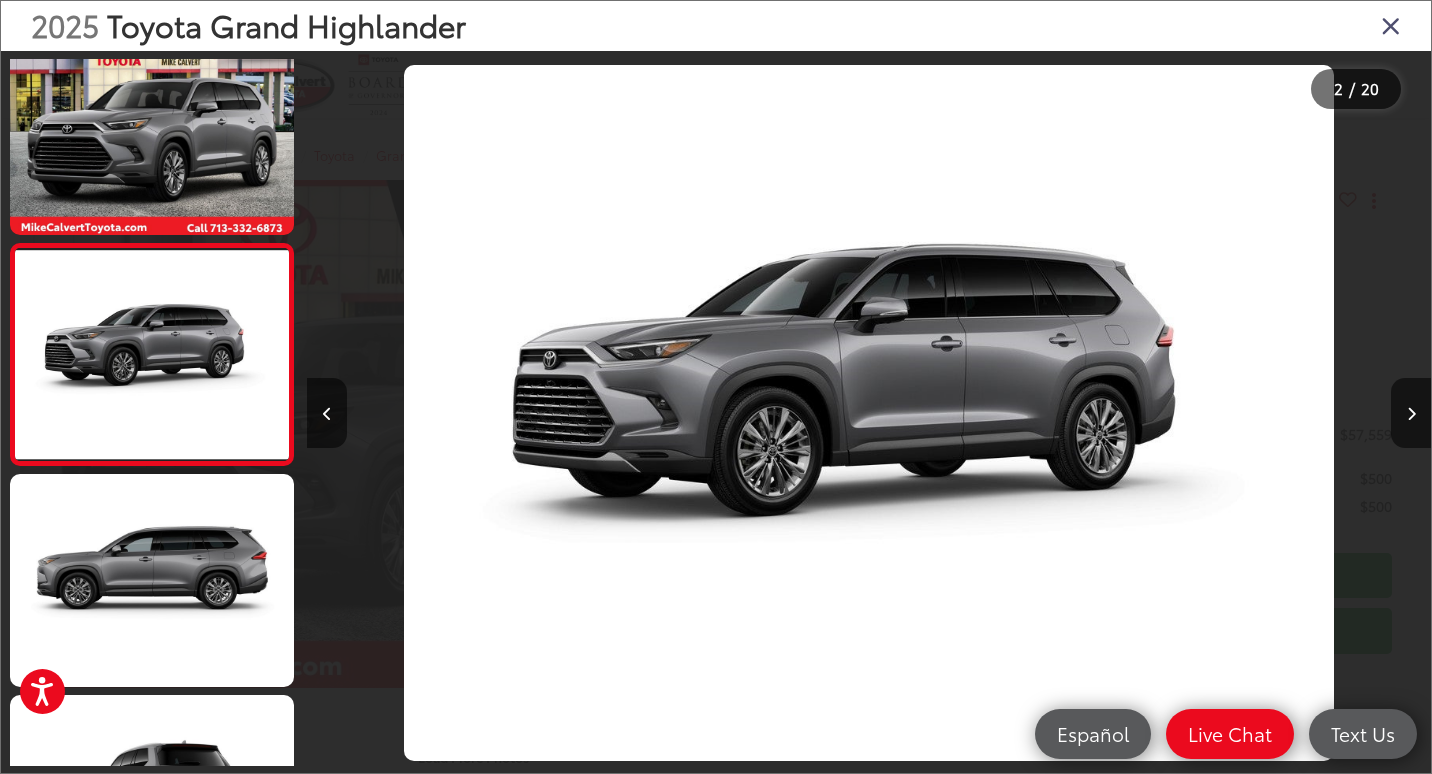 click at bounding box center [1391, 25] 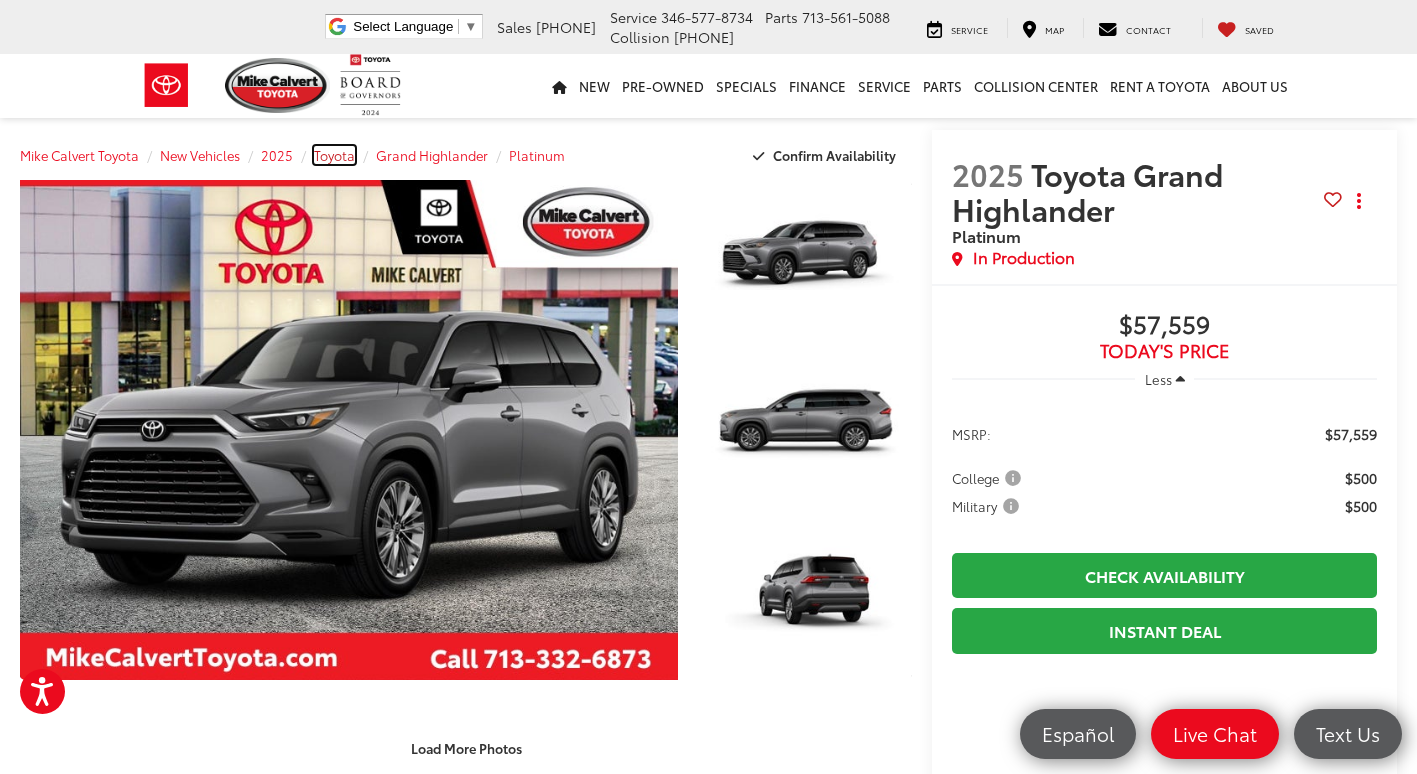 click on "Toyota" at bounding box center [334, 155] 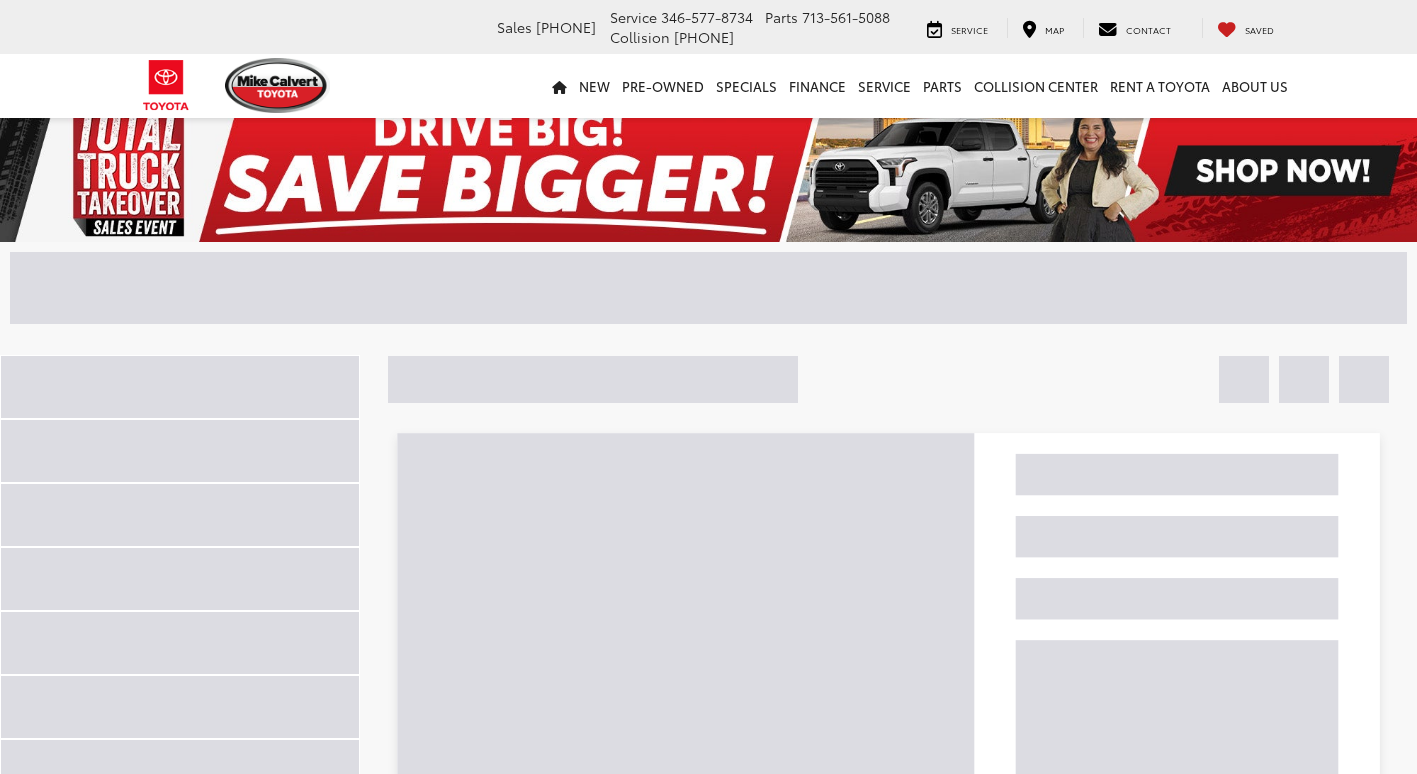 scroll, scrollTop: 0, scrollLeft: 0, axis: both 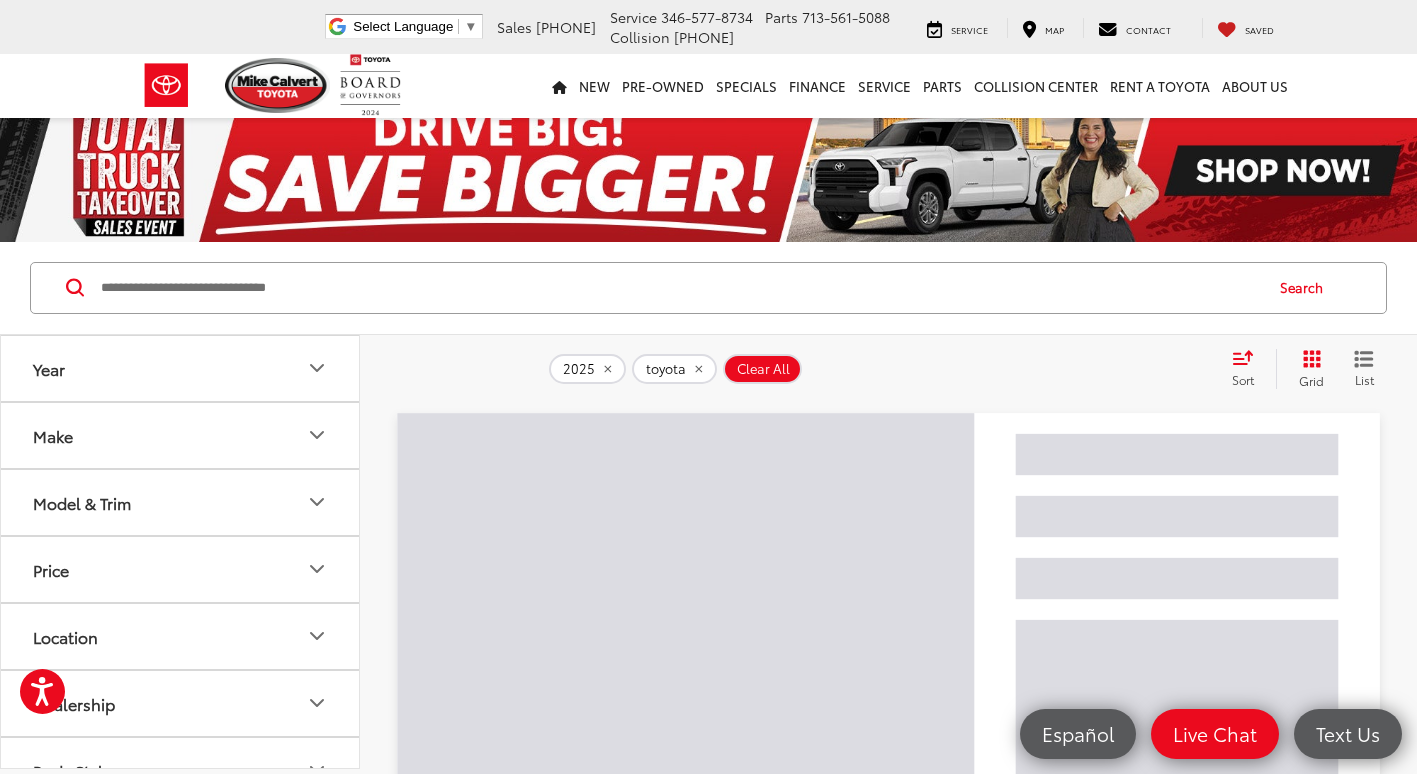 click at bounding box center [680, 288] 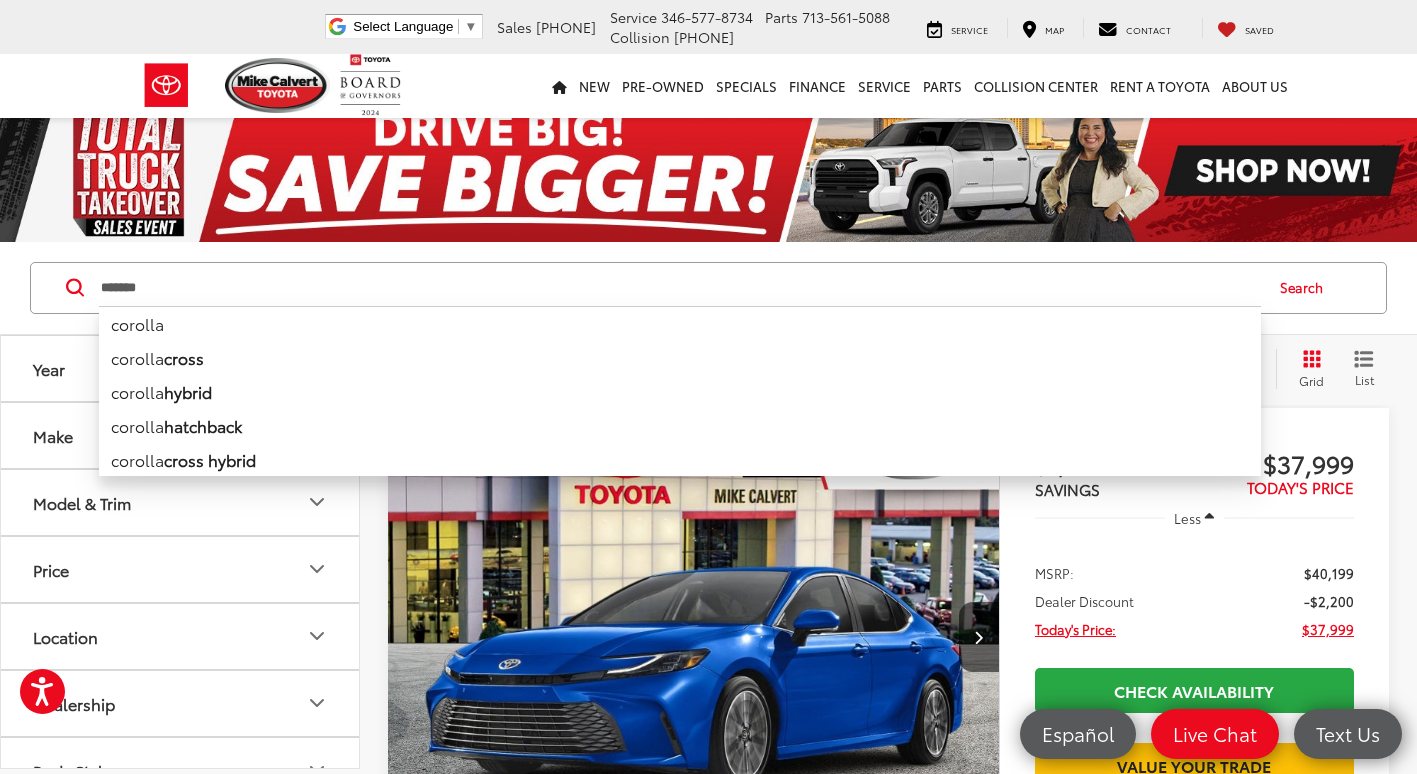 type on "*******" 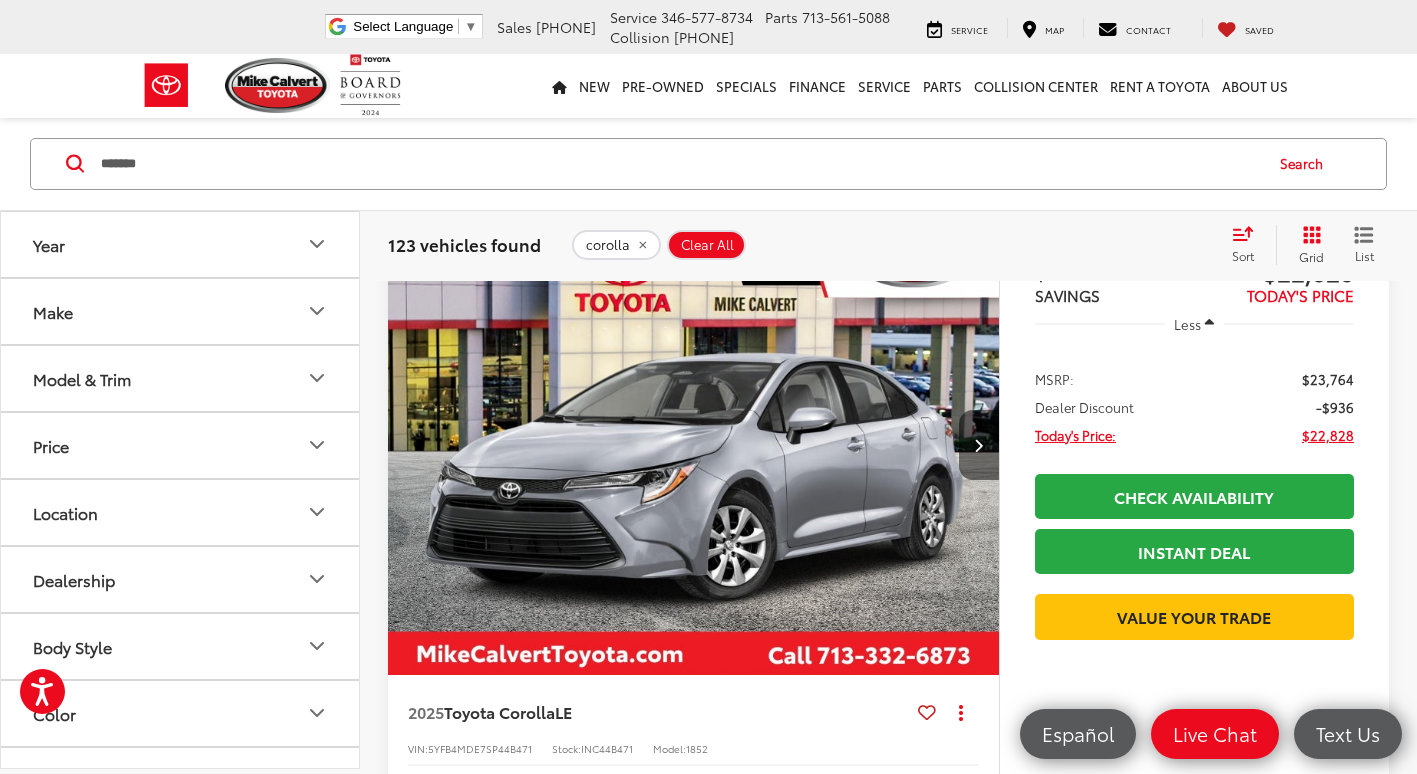 scroll, scrollTop: 200, scrollLeft: 0, axis: vertical 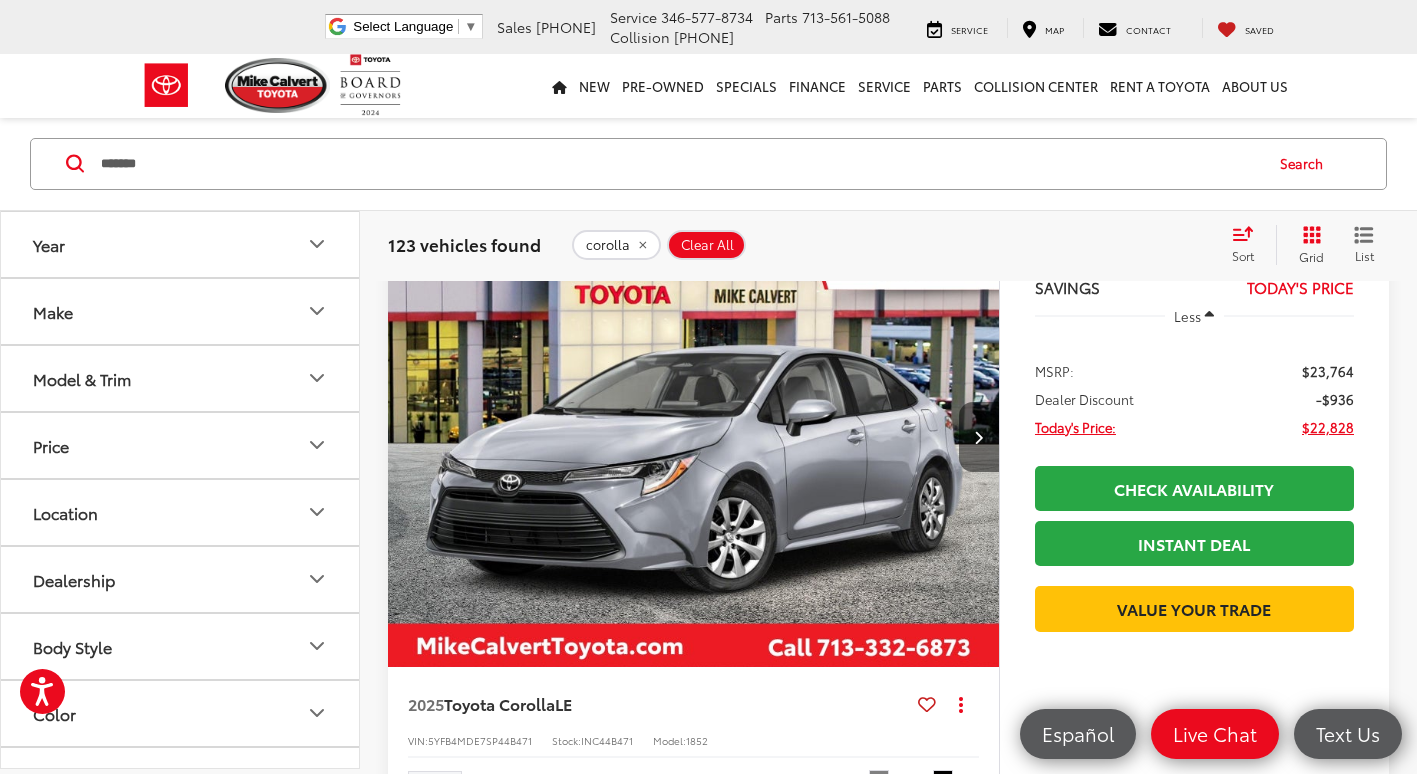 click at bounding box center [978, 437] 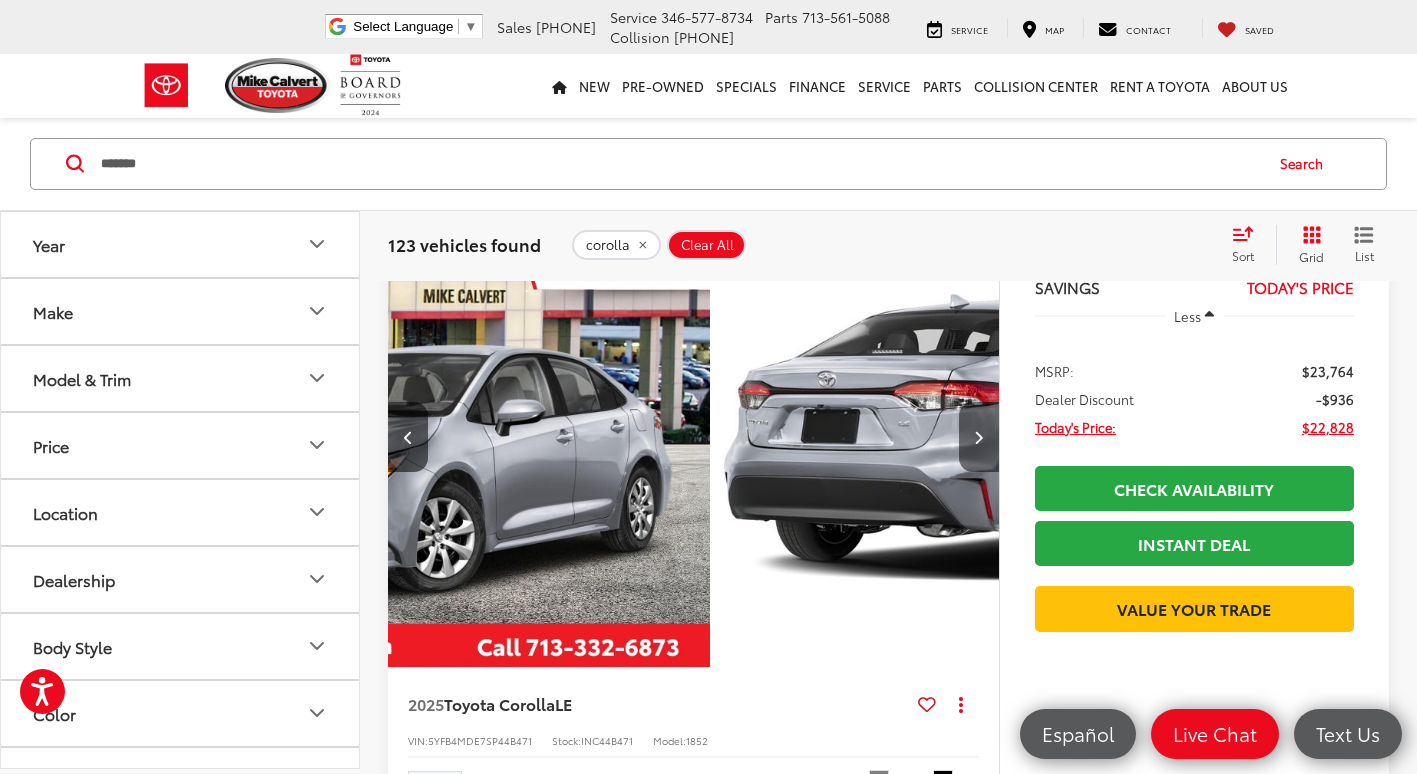 scroll, scrollTop: 0, scrollLeft: 614, axis: horizontal 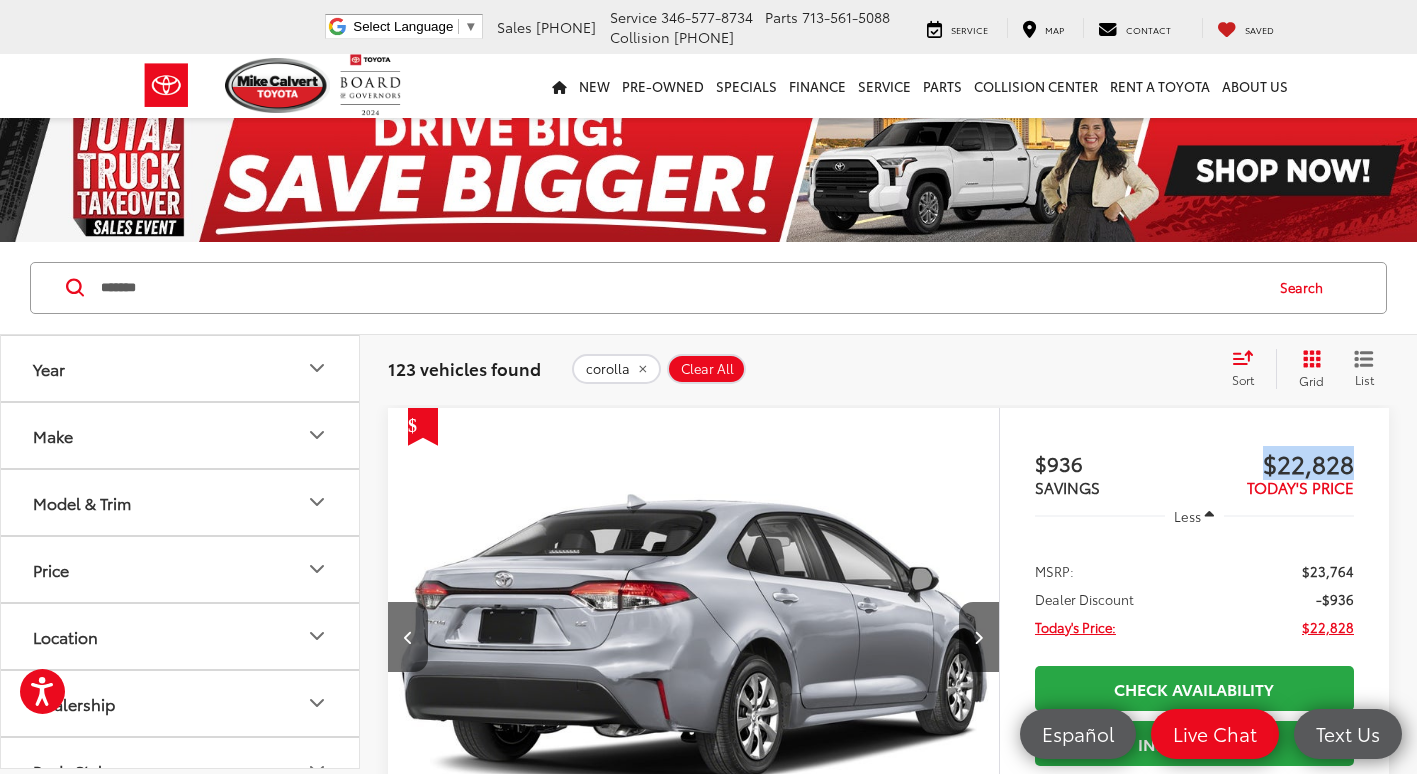 drag, startPoint x: 1366, startPoint y: 461, endPoint x: 1261, endPoint y: 464, distance: 105.04285 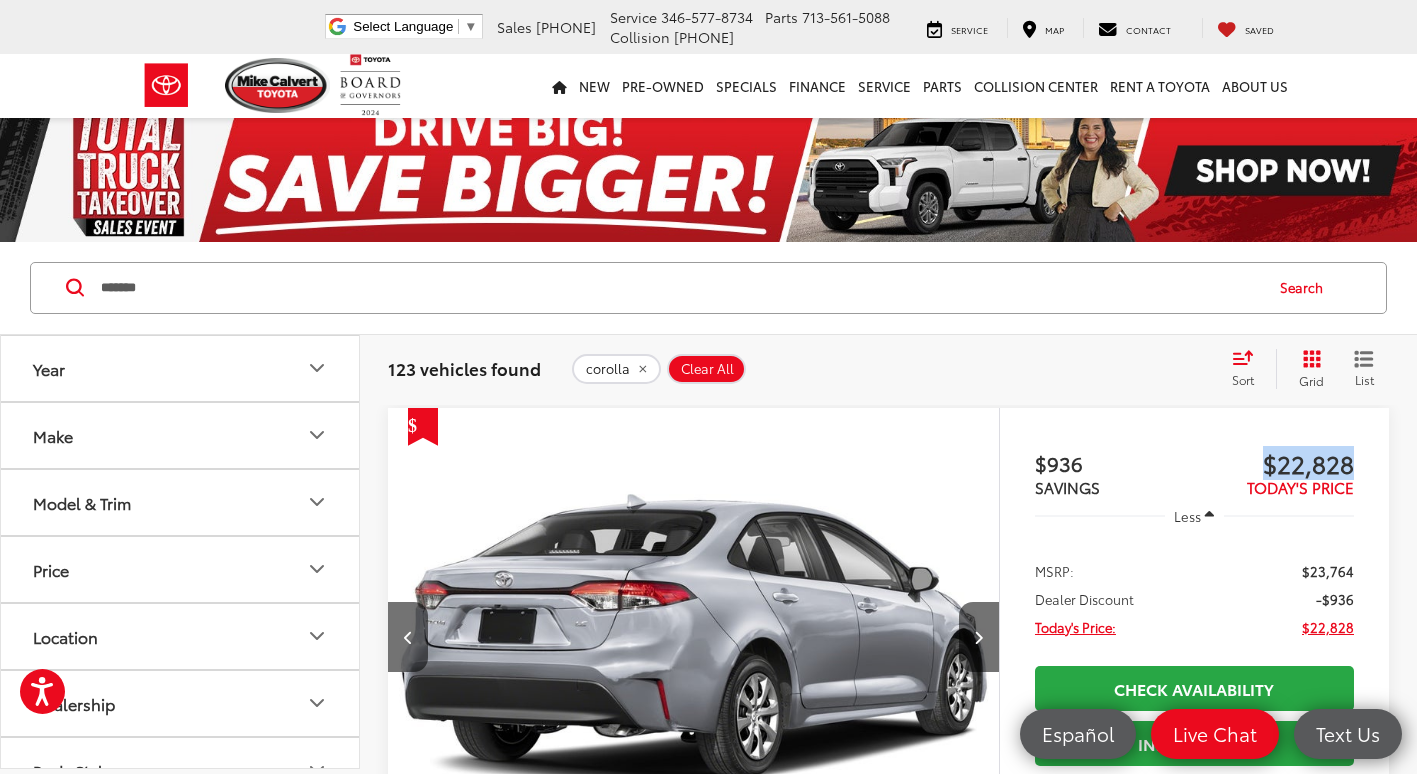 copy on "$22,828" 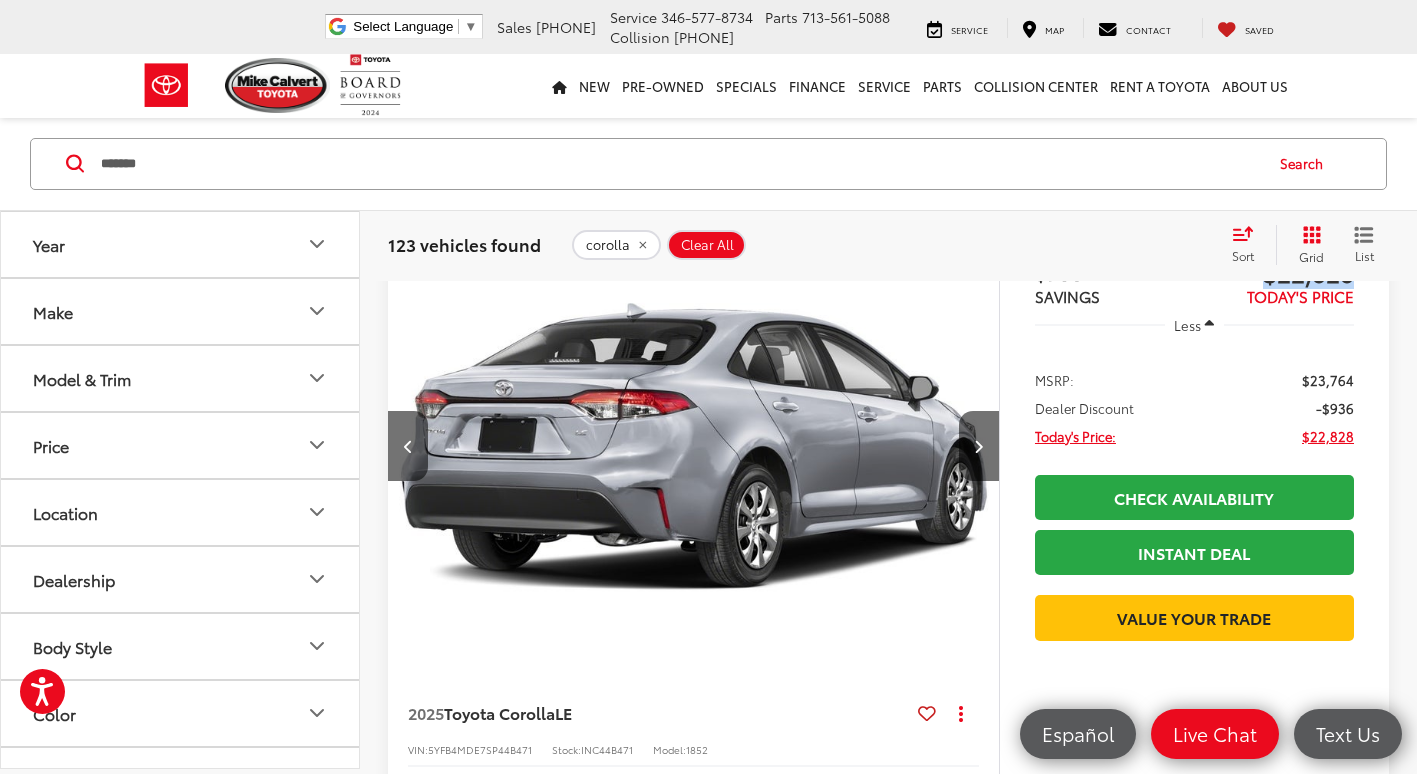 scroll, scrollTop: 200, scrollLeft: 0, axis: vertical 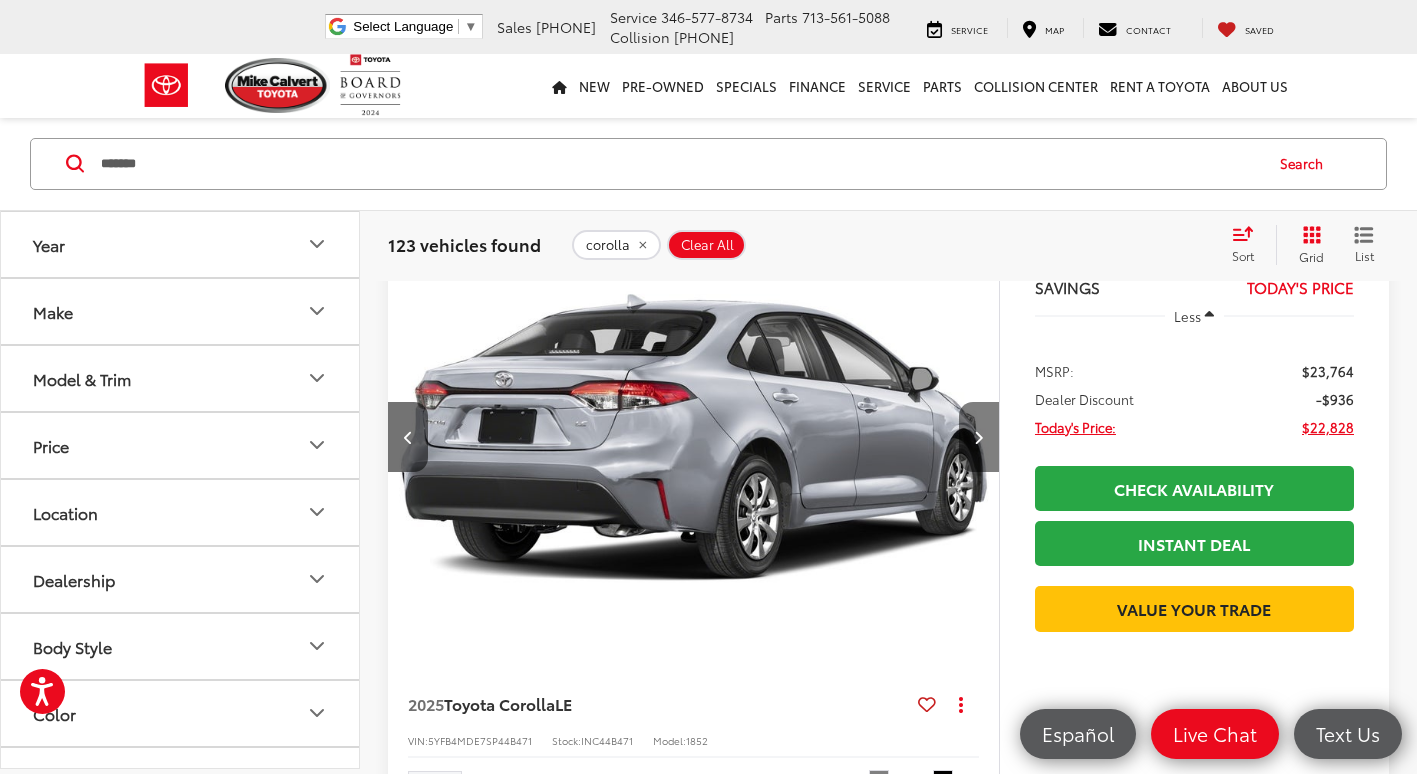 click at bounding box center (979, 437) 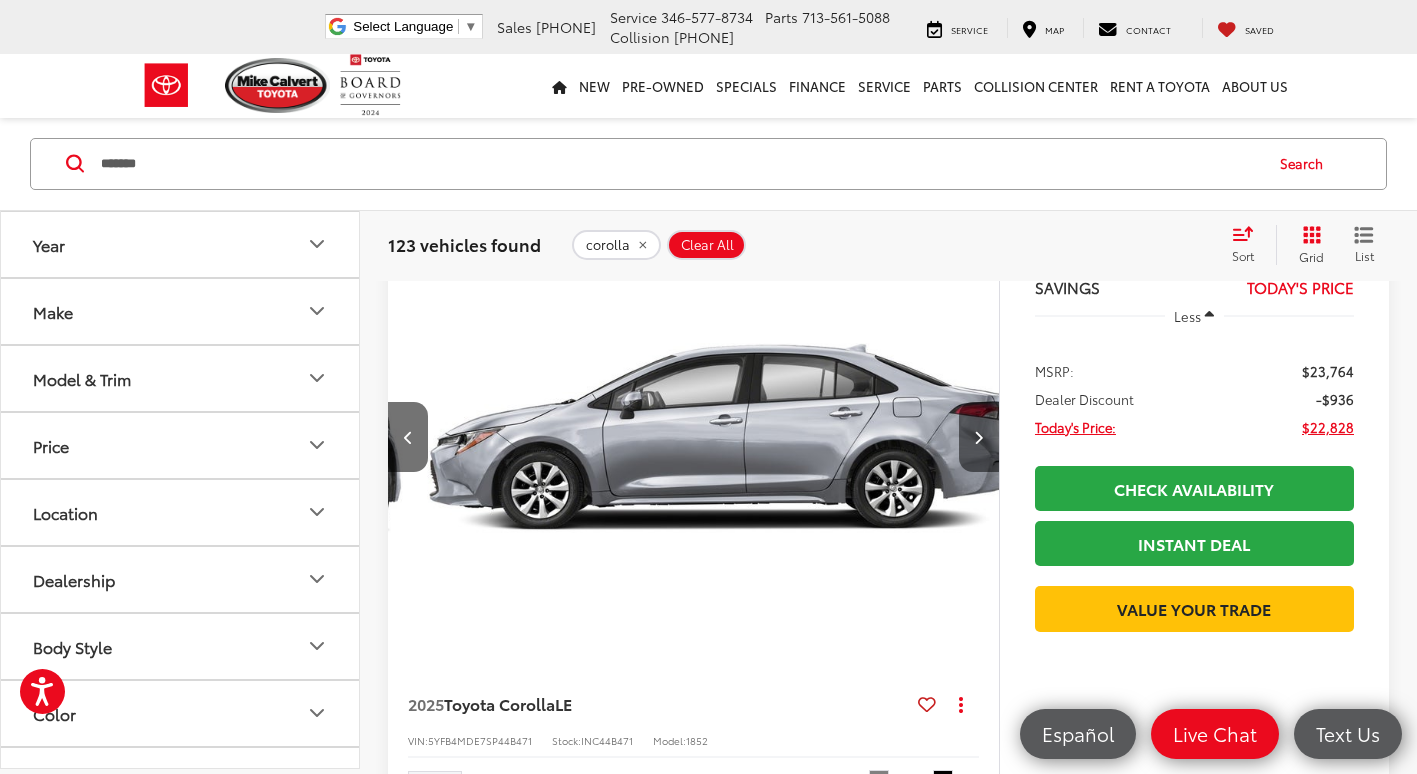 scroll, scrollTop: 0, scrollLeft: 1228, axis: horizontal 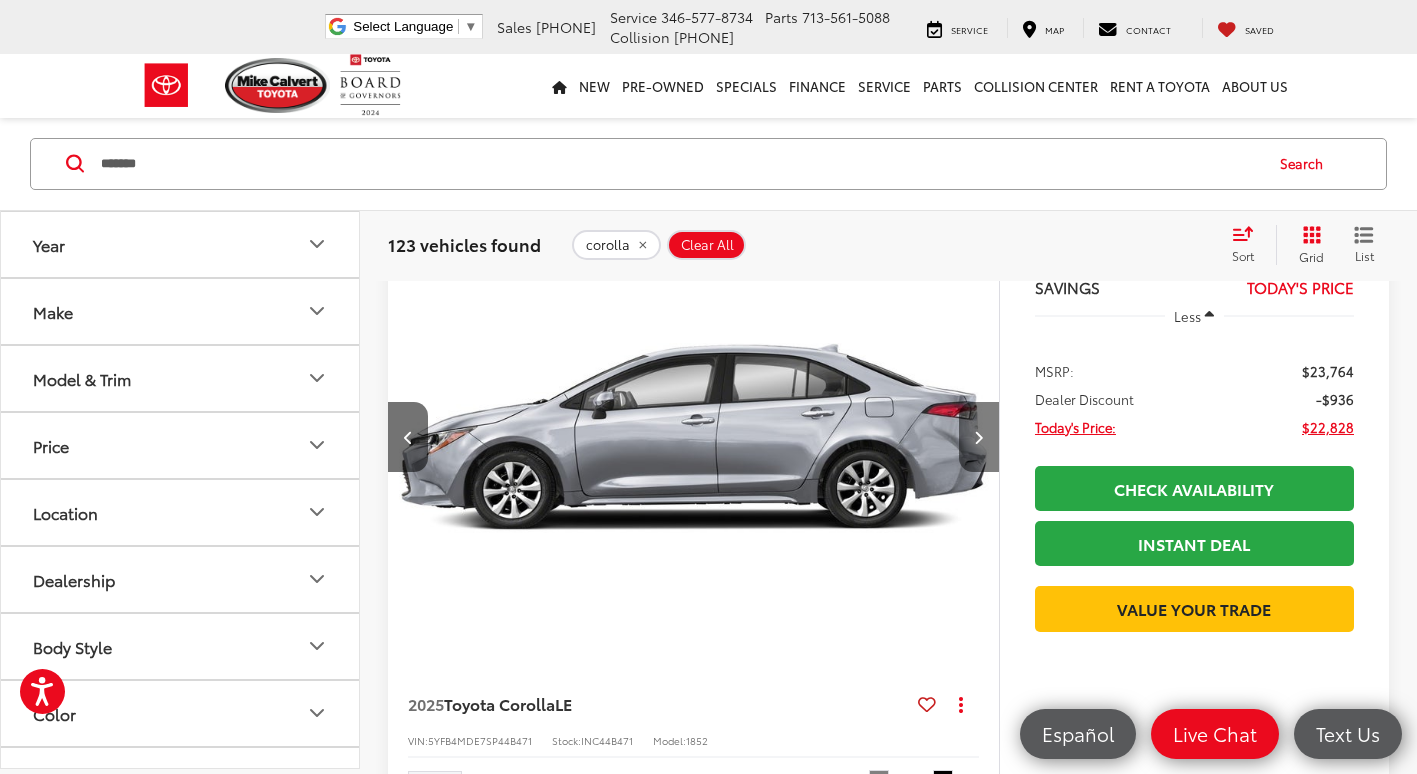 click at bounding box center [979, 437] 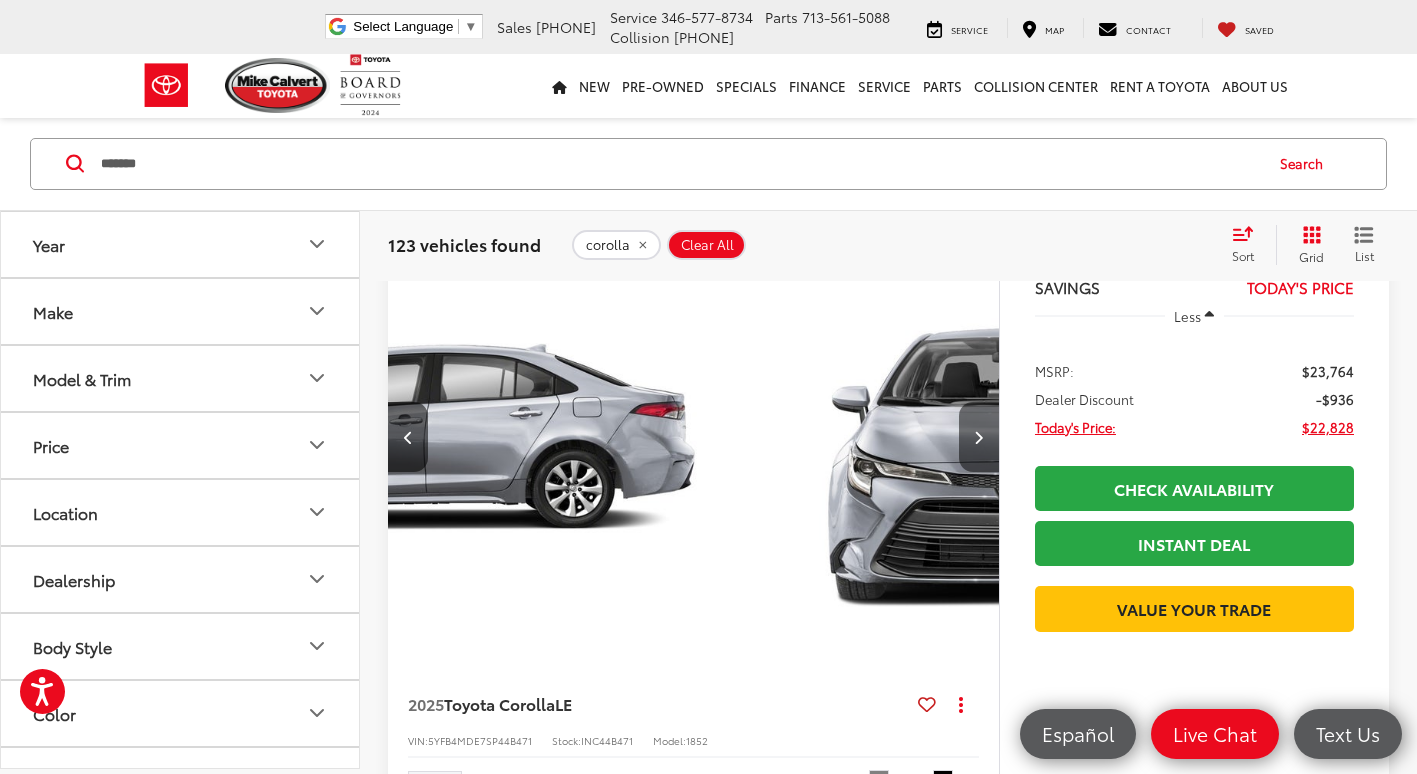 scroll, scrollTop: 0, scrollLeft: 1842, axis: horizontal 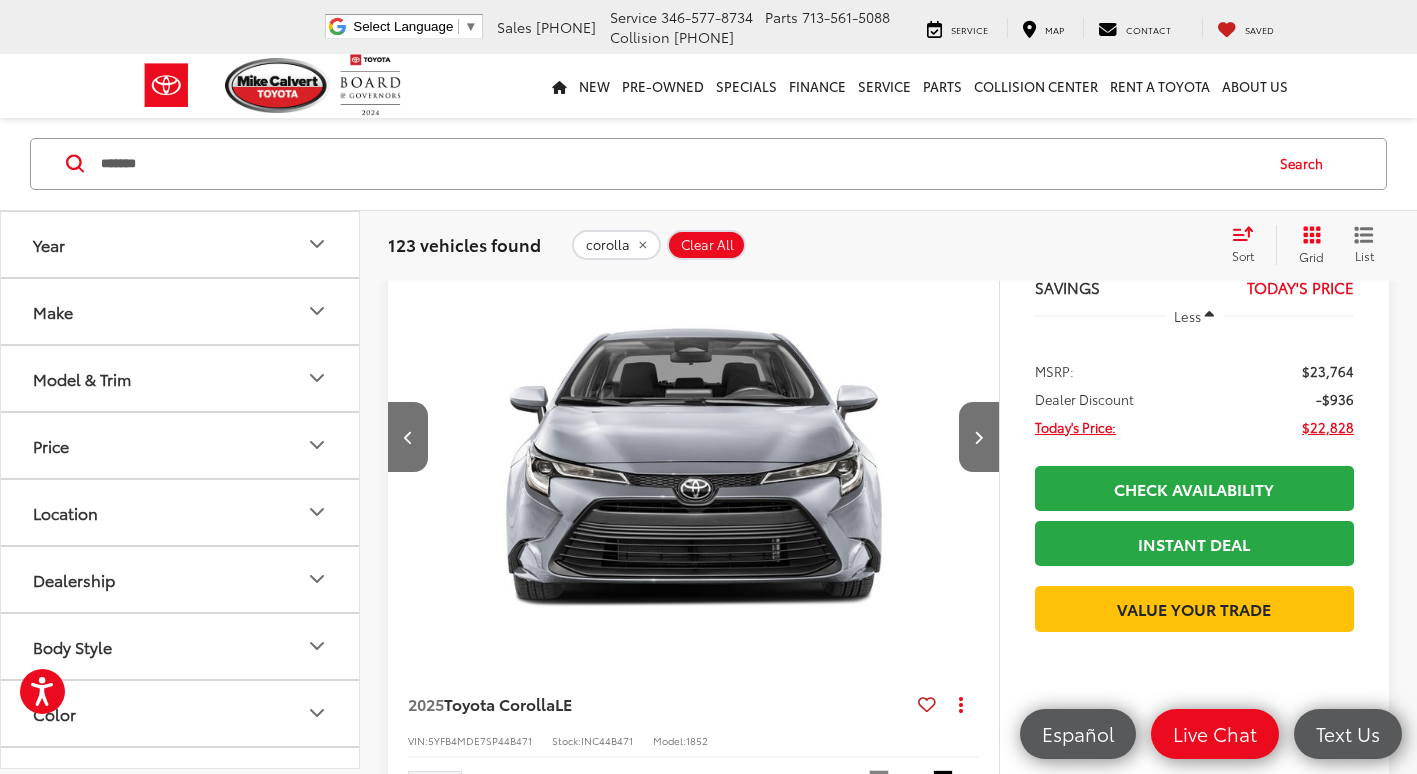 click at bounding box center [694, 438] 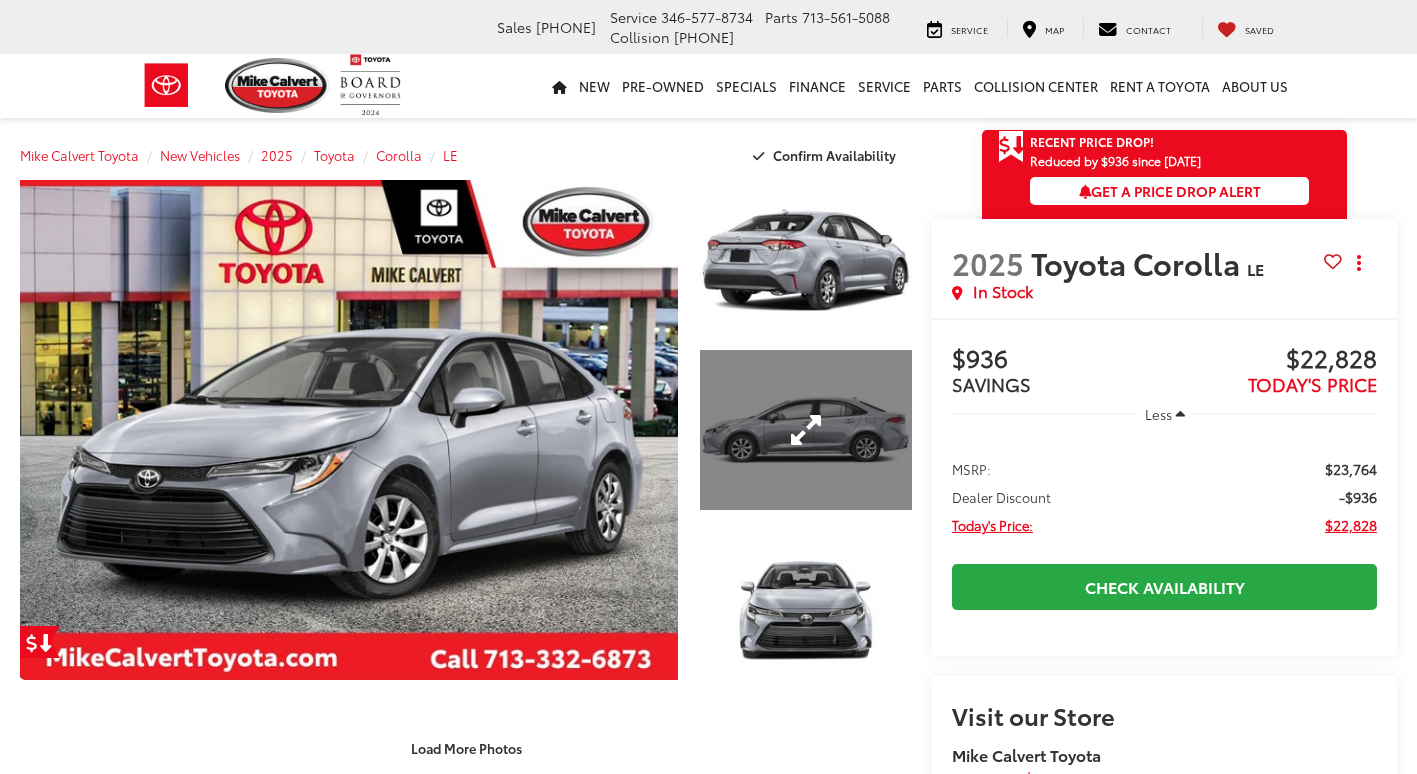 scroll, scrollTop: 0, scrollLeft: 0, axis: both 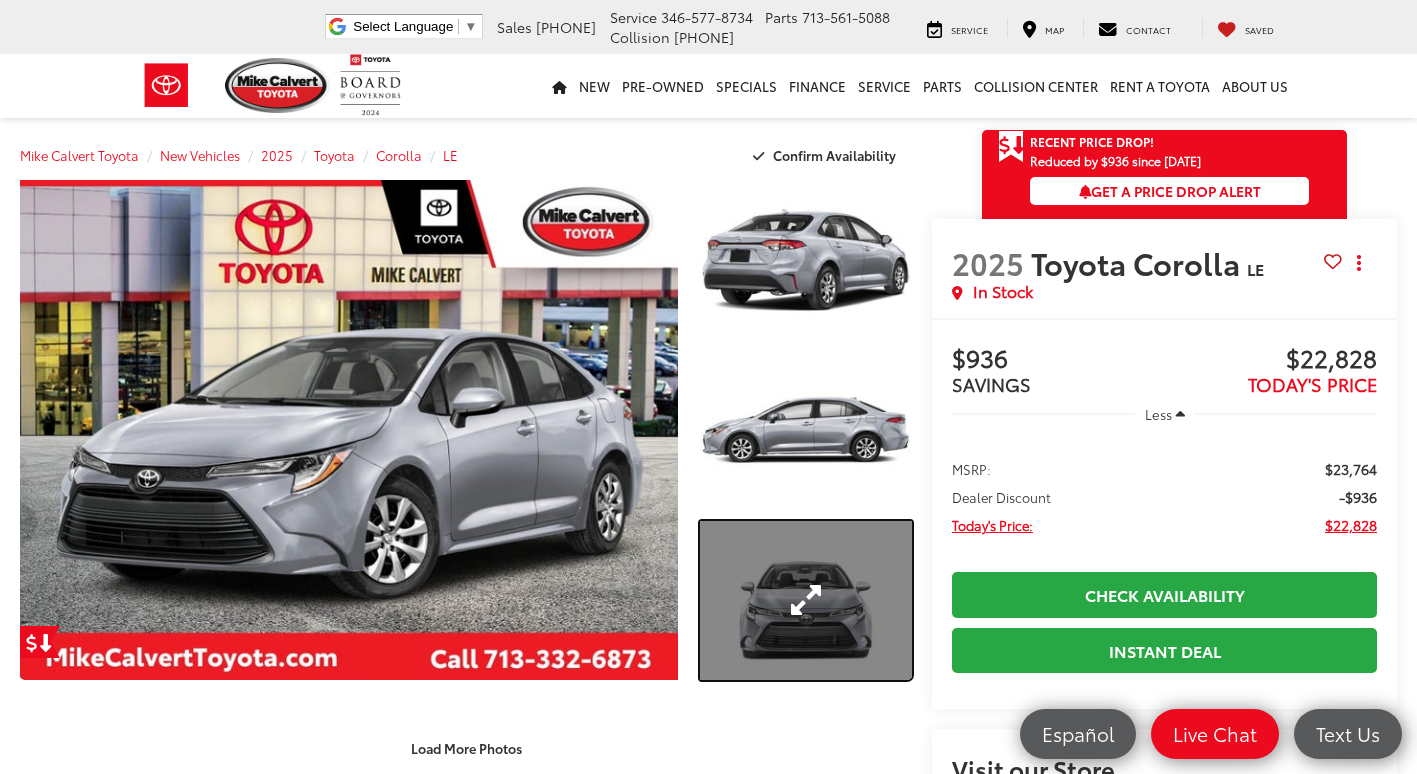 click at bounding box center [806, 600] 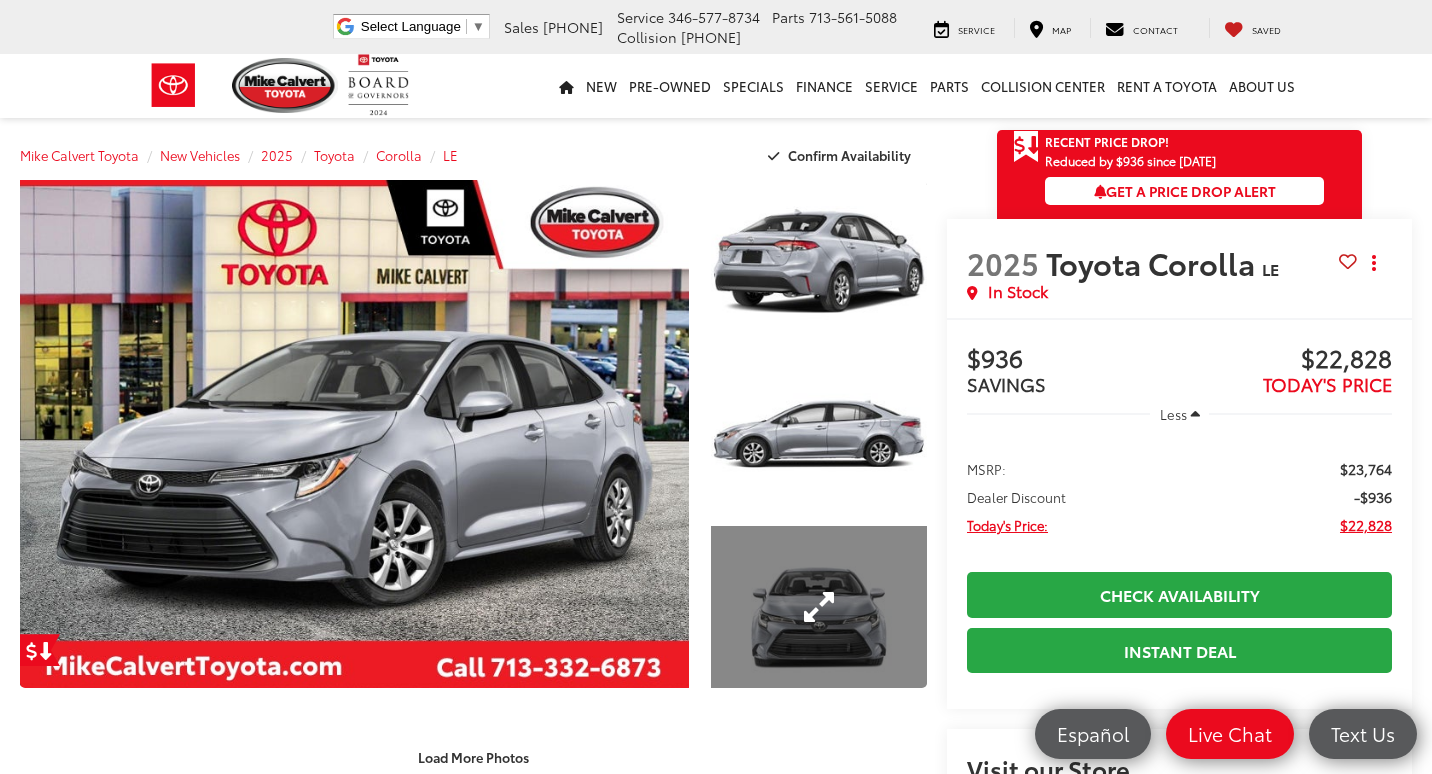 scroll, scrollTop: 222, scrollLeft: 0, axis: vertical 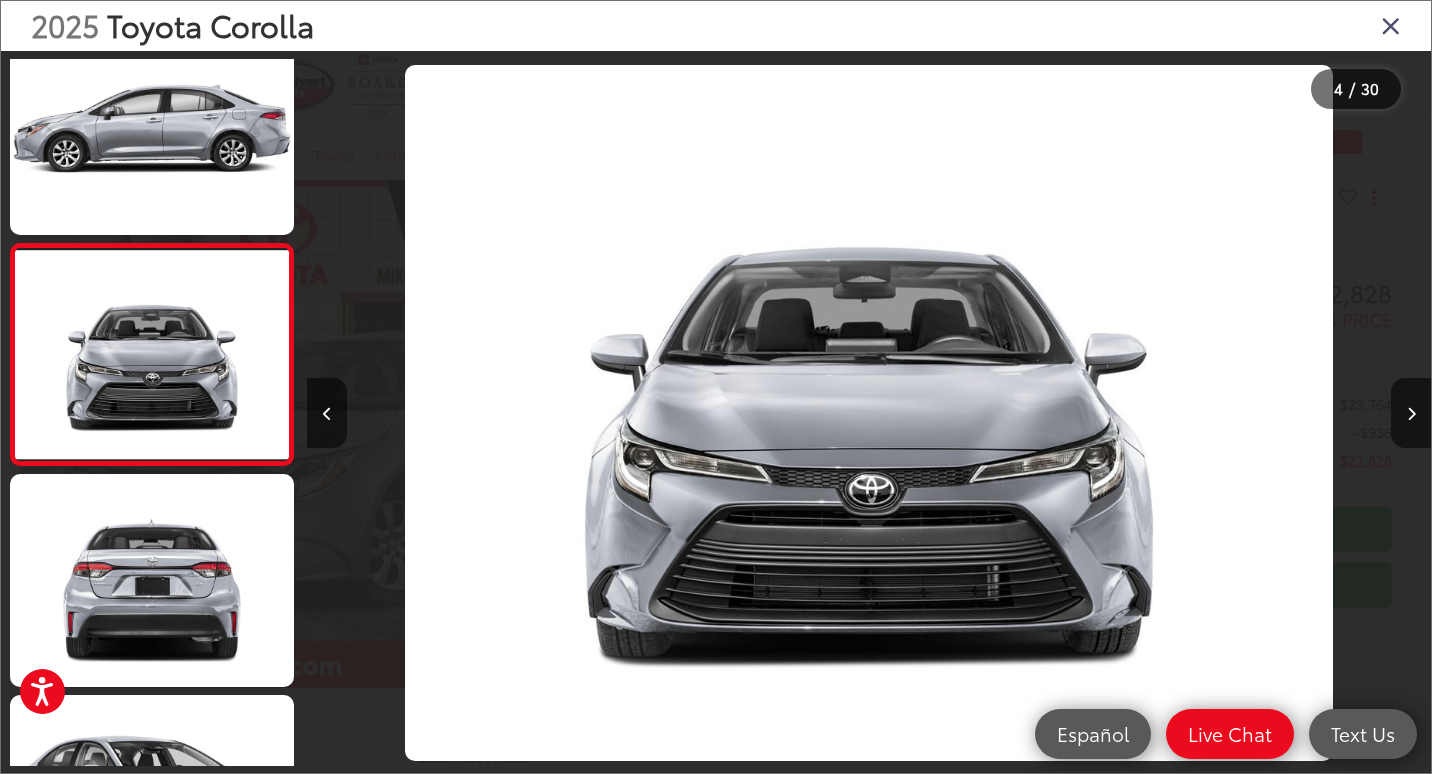 click at bounding box center [1391, 25] 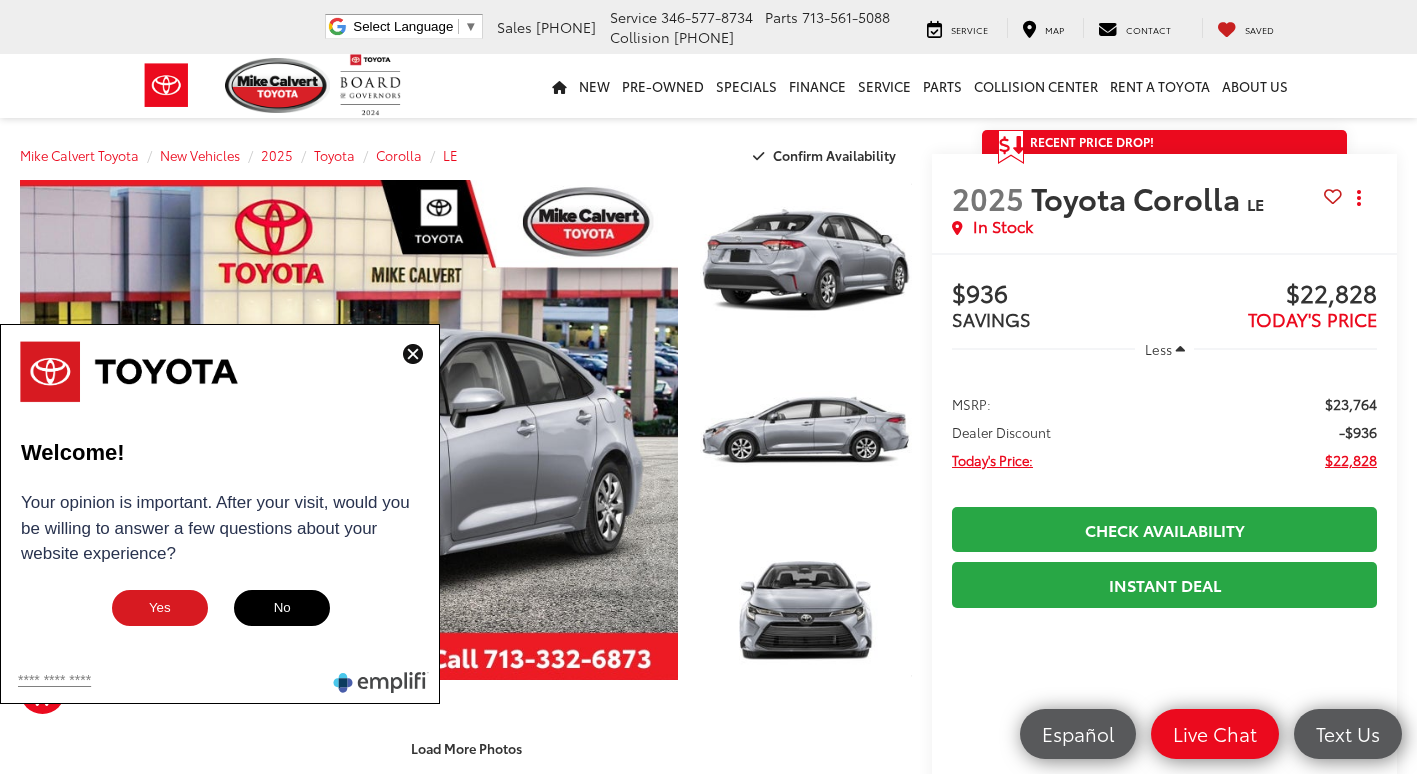 click at bounding box center (413, 354) 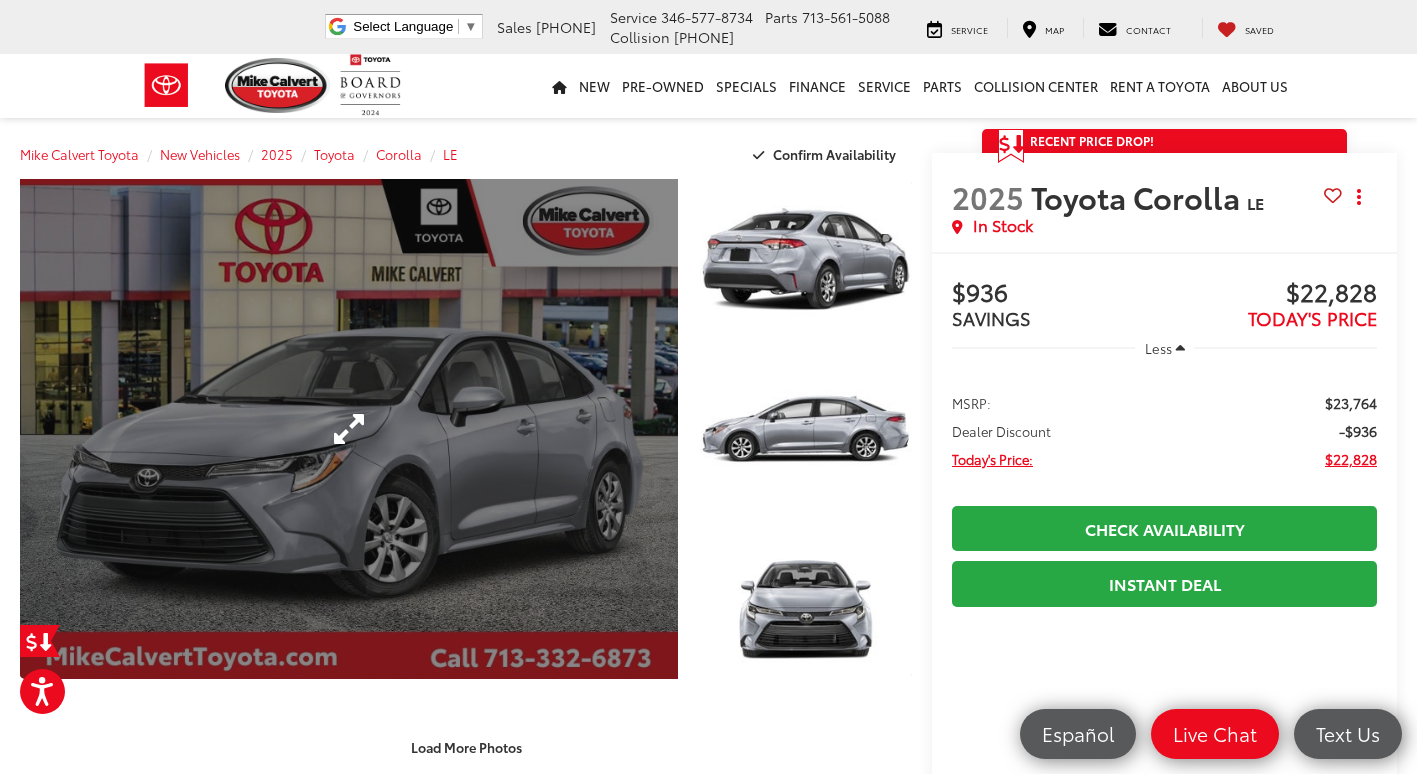 scroll, scrollTop: 0, scrollLeft: 0, axis: both 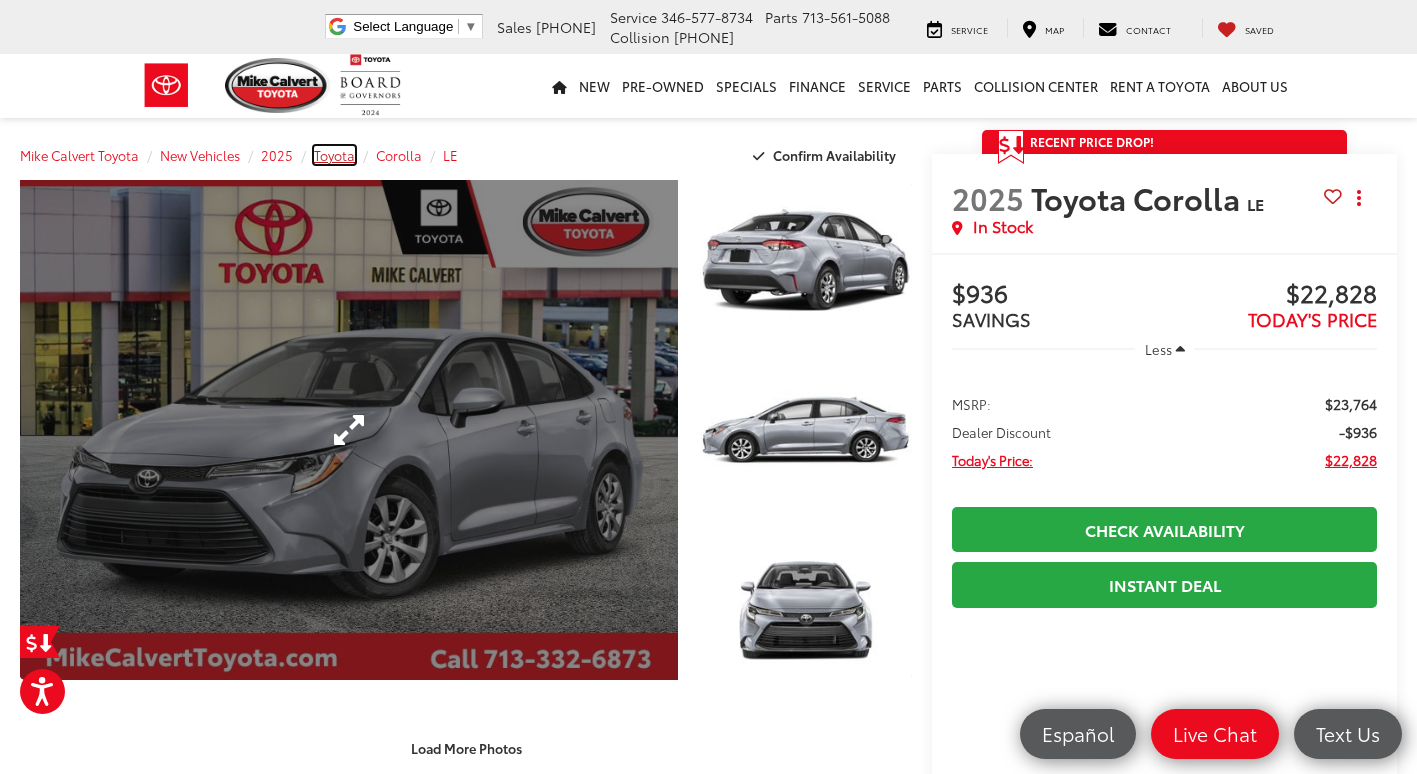 drag, startPoint x: 334, startPoint y: 160, endPoint x: 558, endPoint y: 184, distance: 225.28204 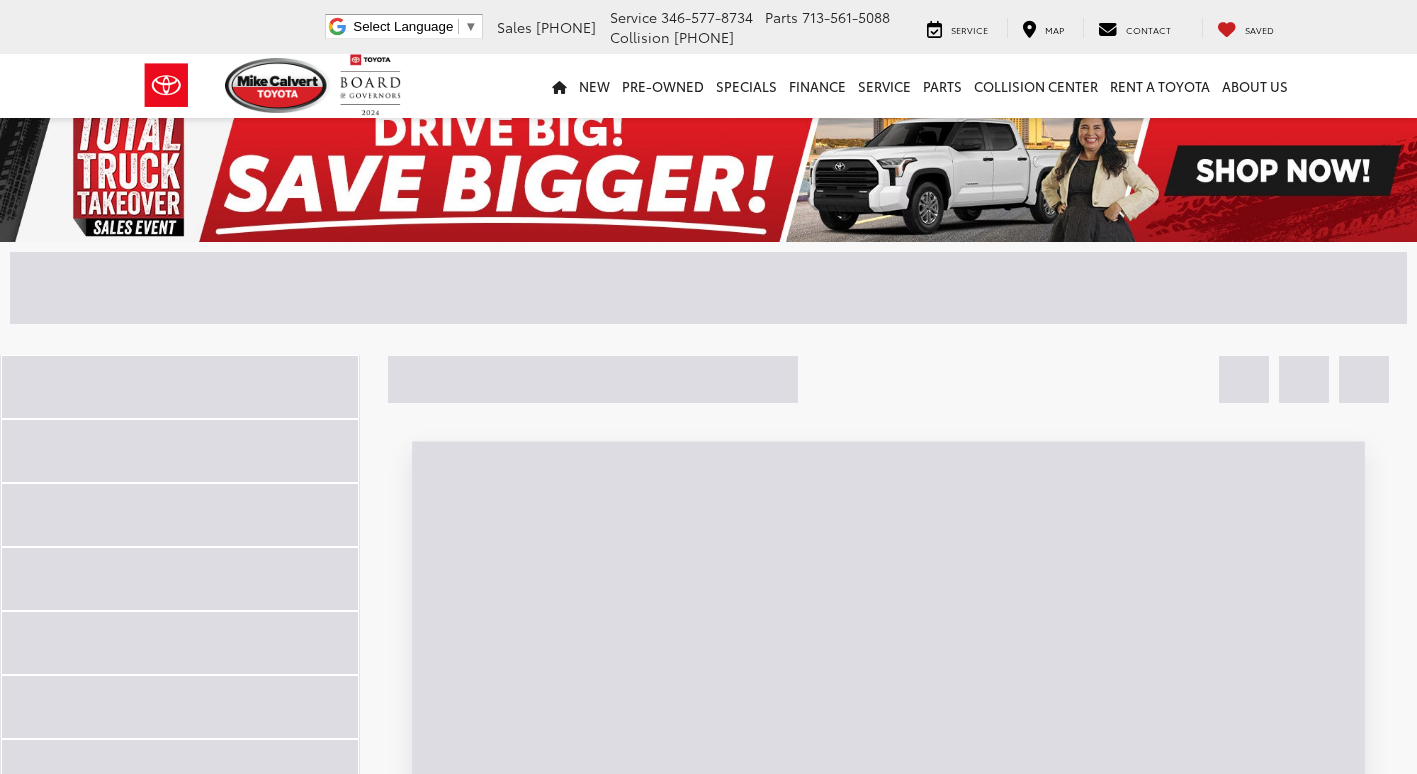 scroll, scrollTop: 0, scrollLeft: 0, axis: both 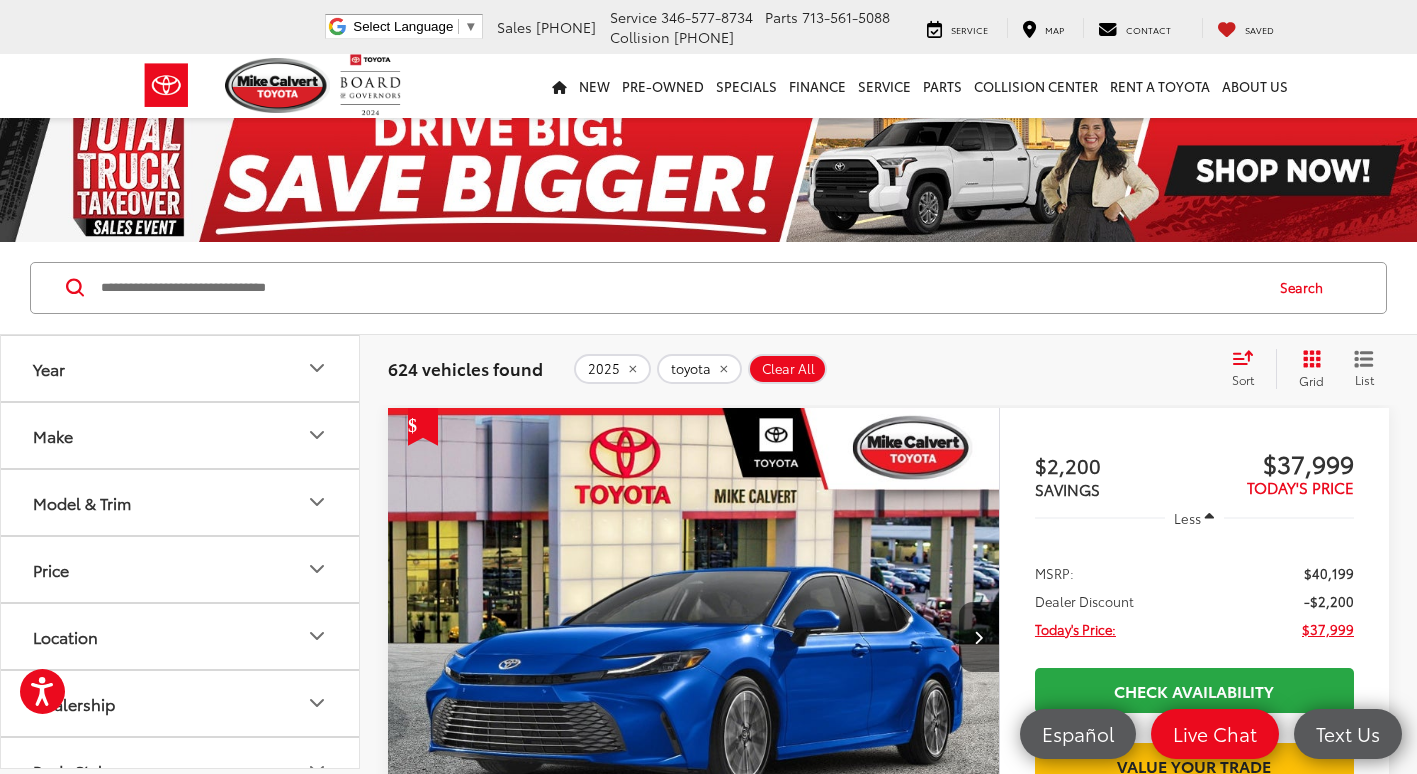 paste on "******" 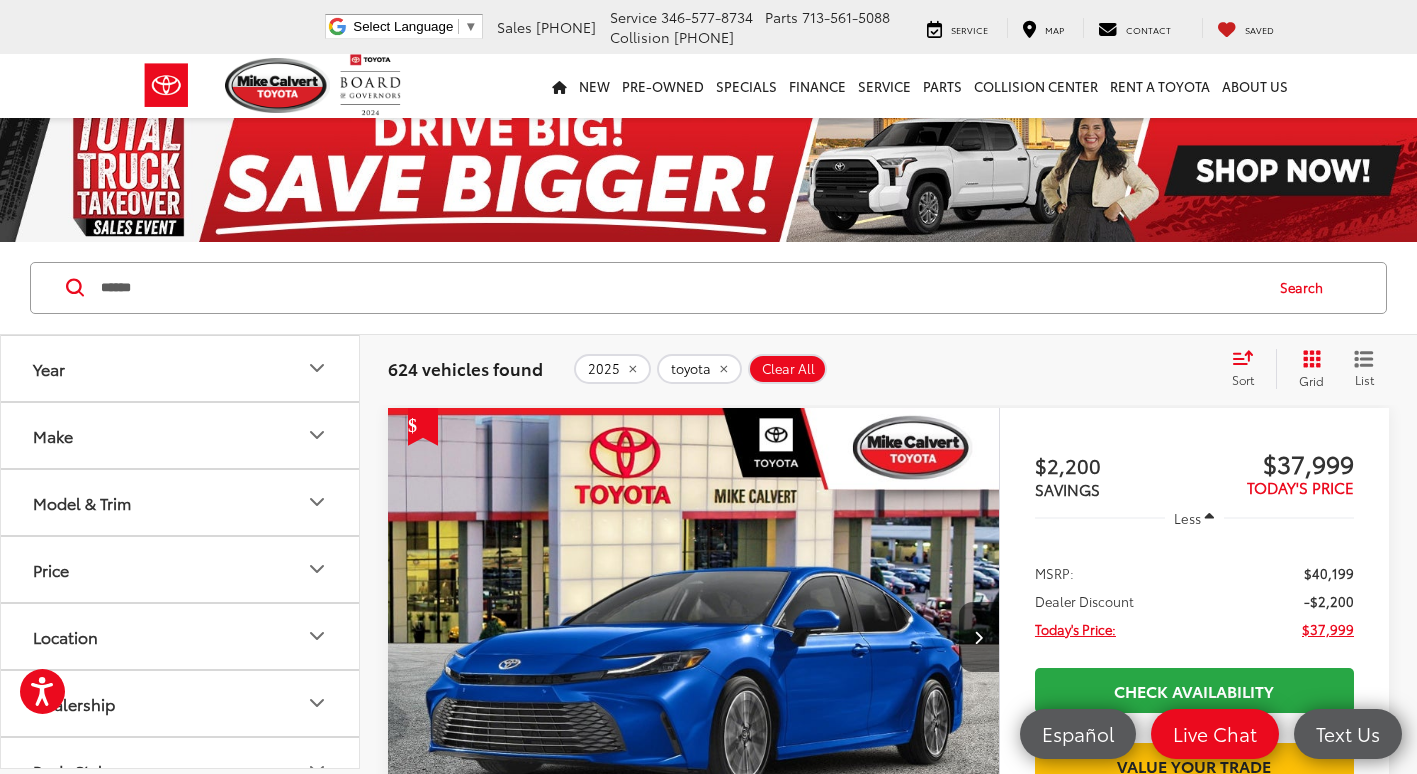 click on "Search" at bounding box center (1306, 288) 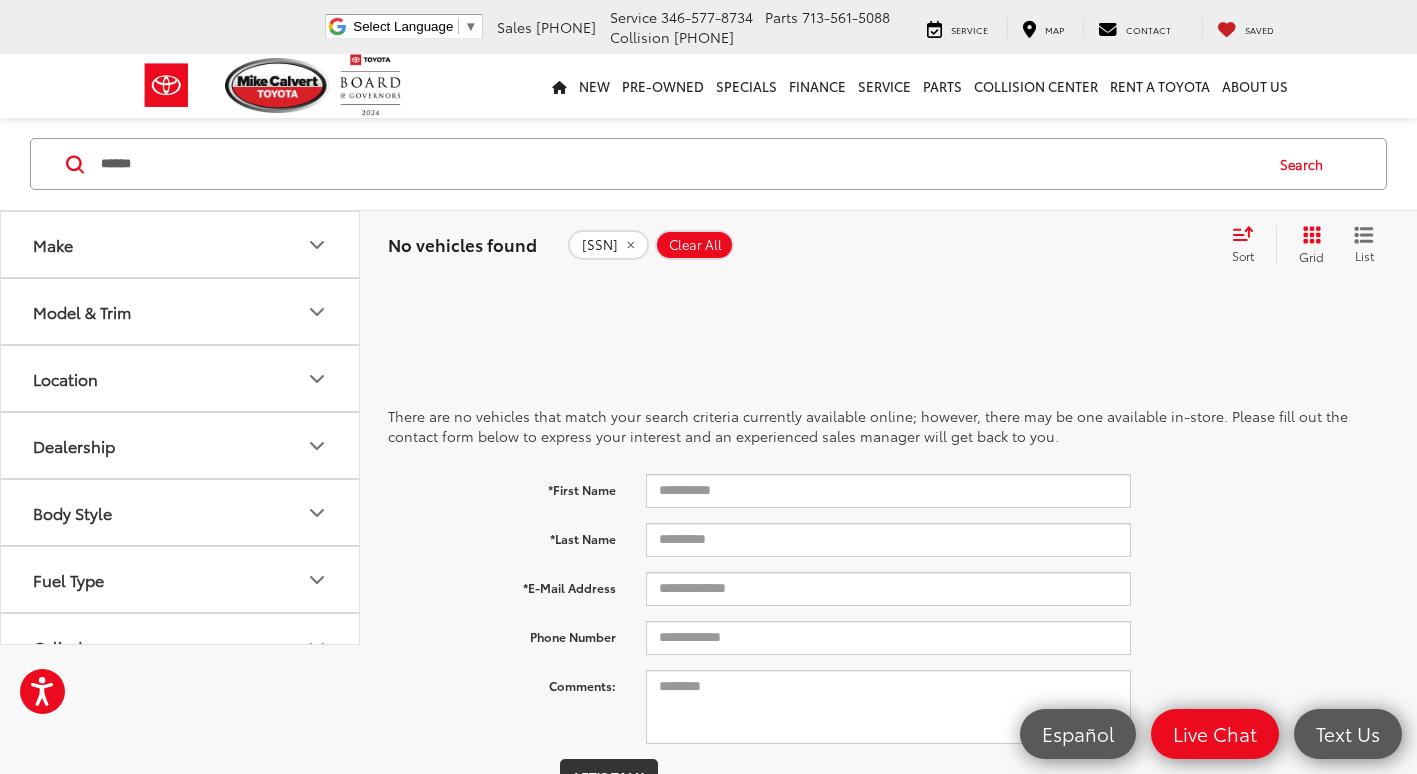 drag, startPoint x: 170, startPoint y: 164, endPoint x: 59, endPoint y: 164, distance: 111 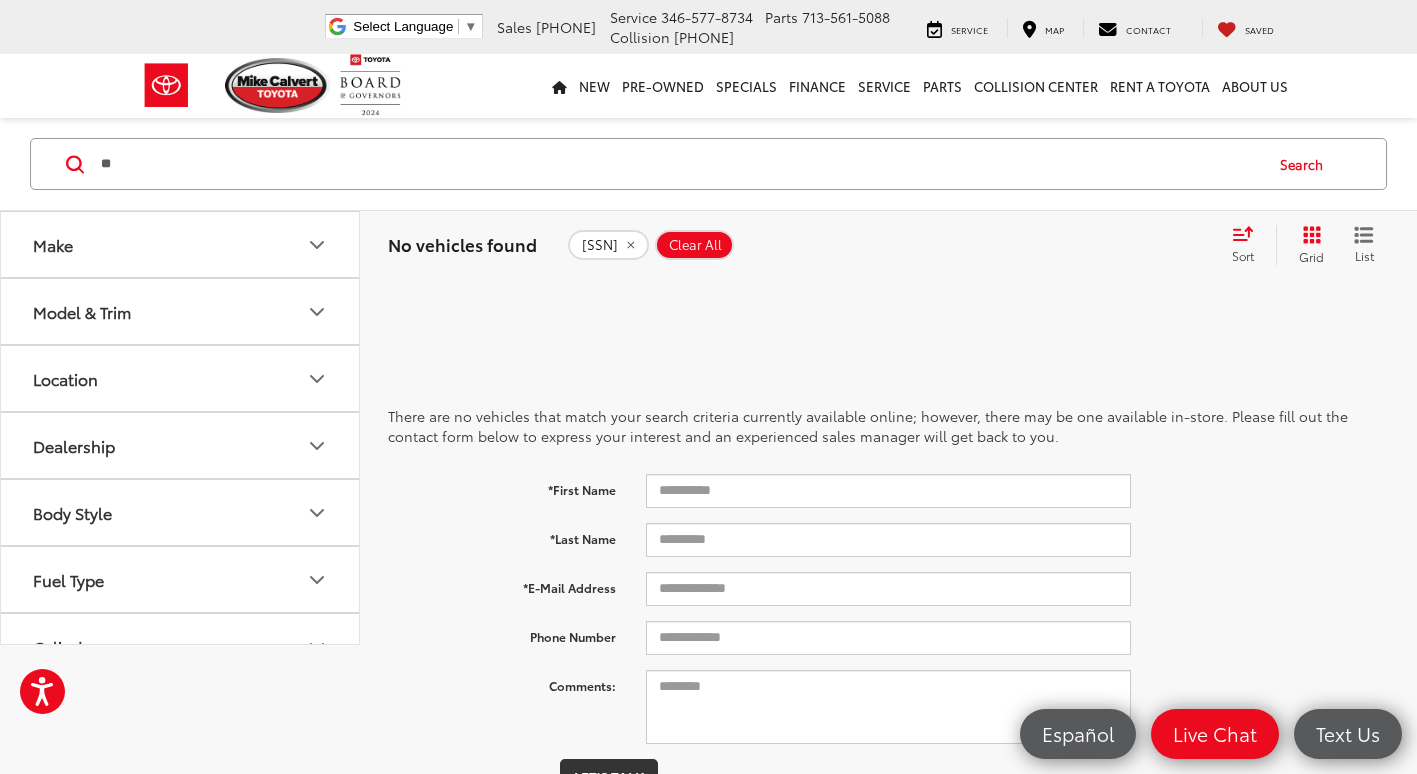 type on "*" 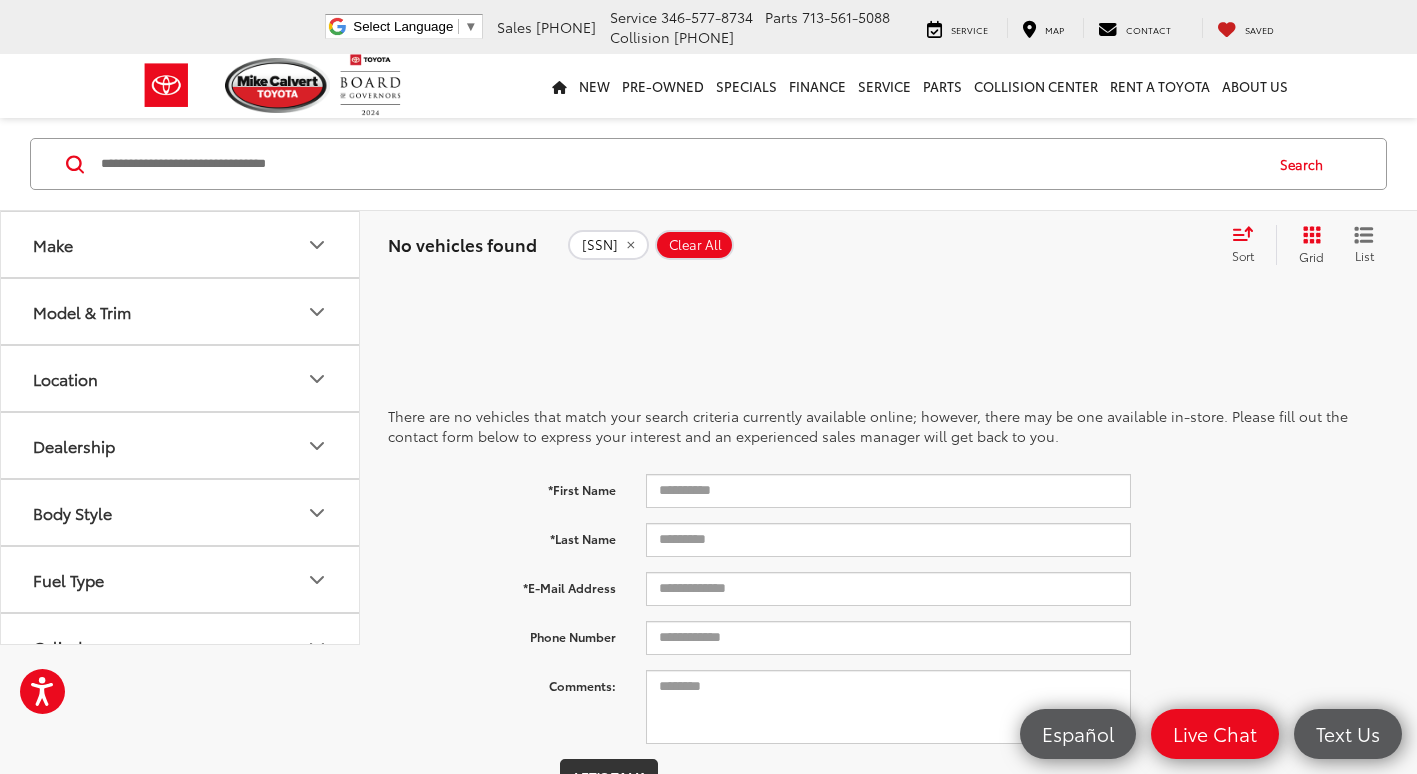 type 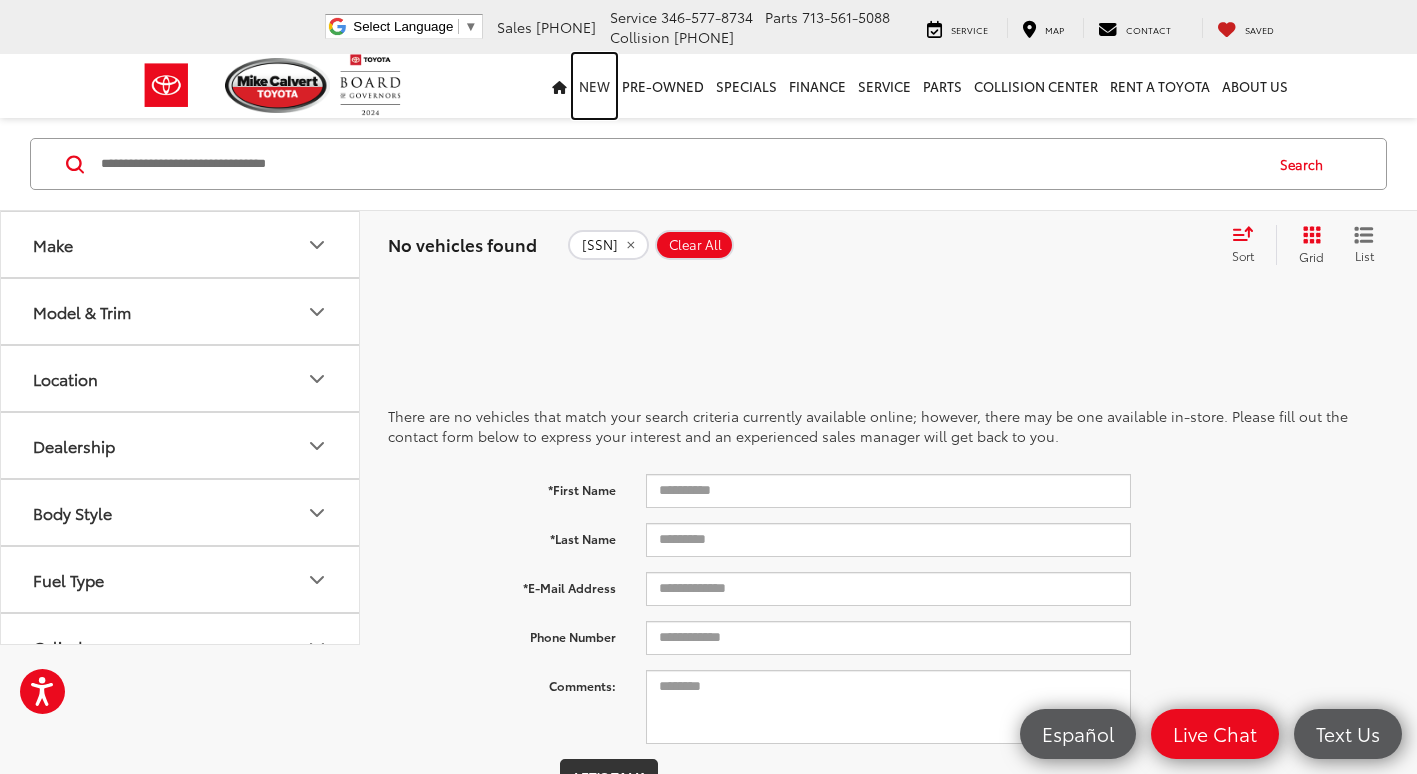 drag, startPoint x: 139, startPoint y: 148, endPoint x: 595, endPoint y: 82, distance: 460.75156 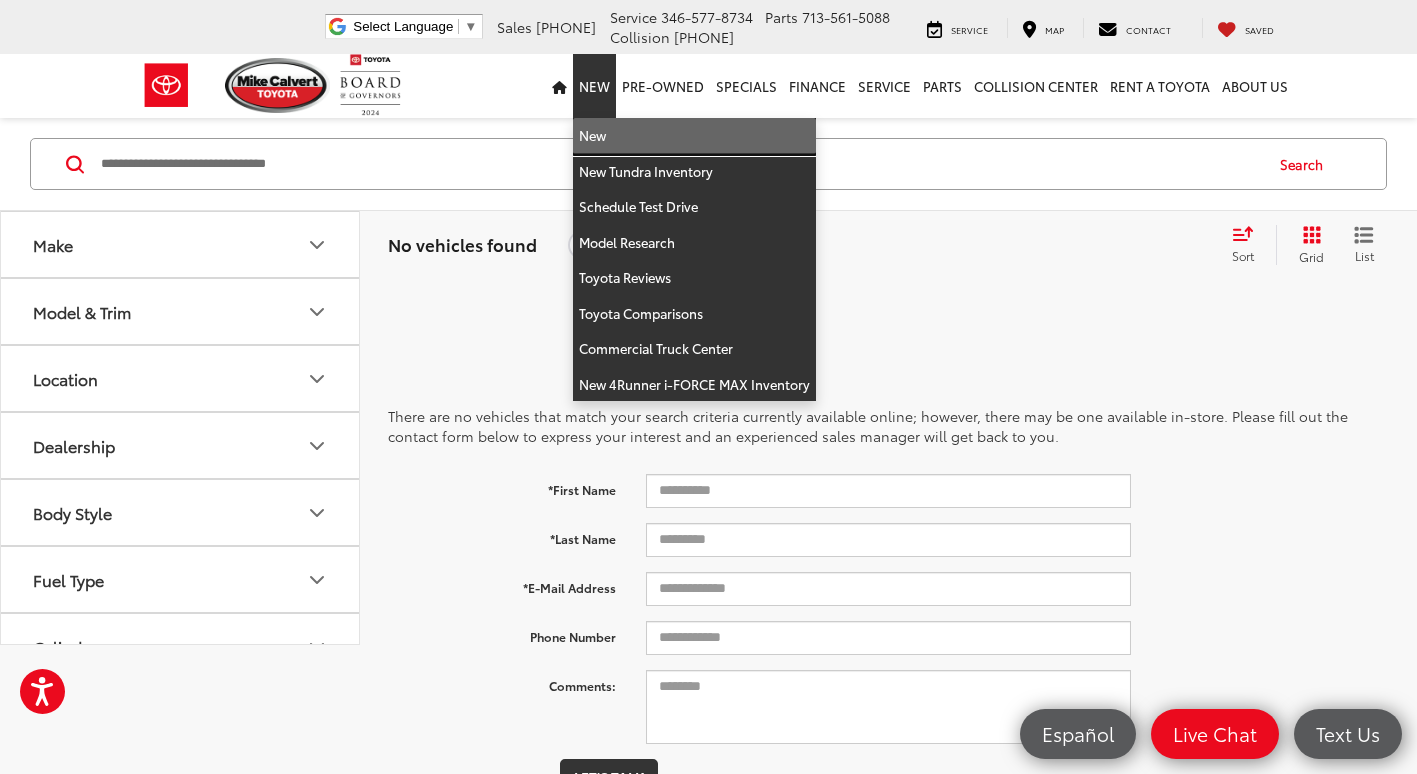 click on "New" at bounding box center (694, 136) 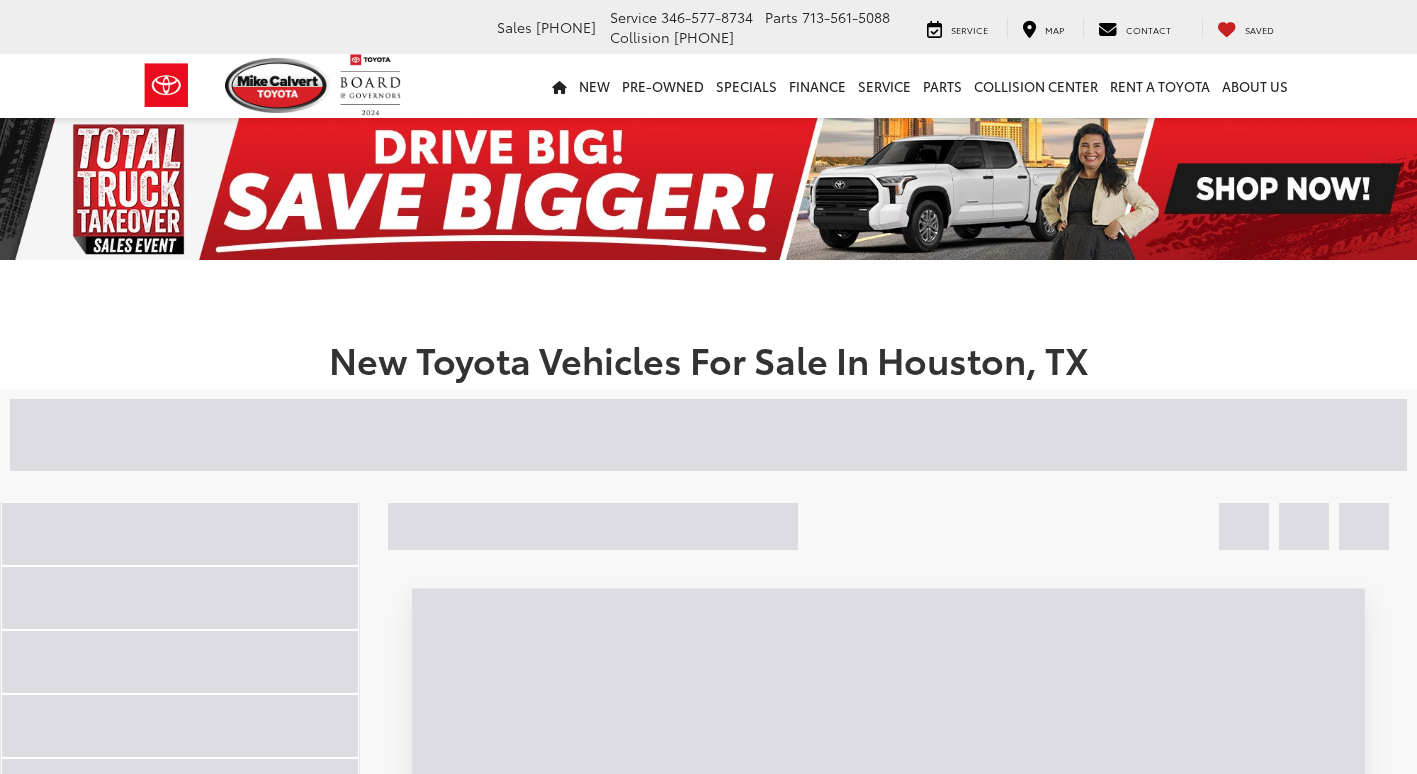 scroll, scrollTop: 0, scrollLeft: 0, axis: both 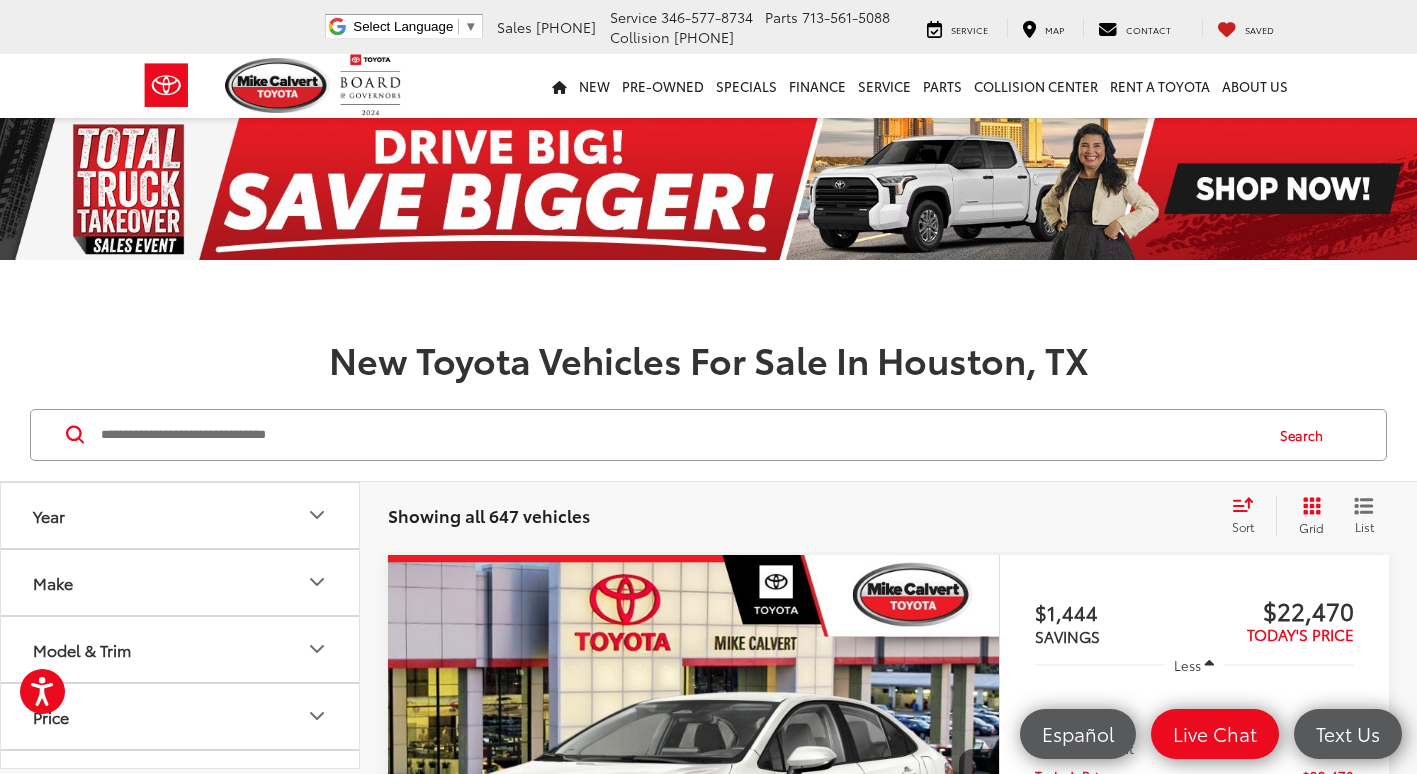 click at bounding box center [680, 435] 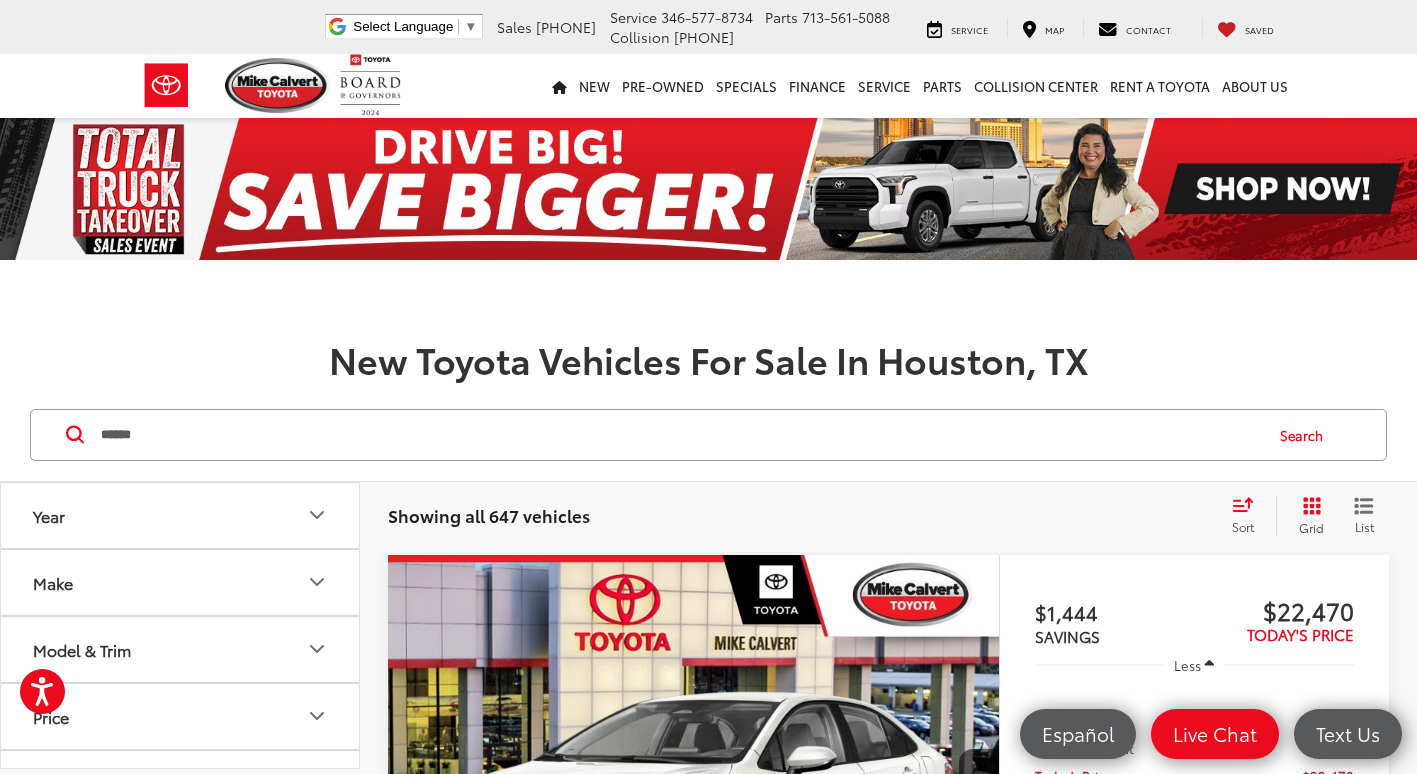 scroll, scrollTop: 0, scrollLeft: 0, axis: both 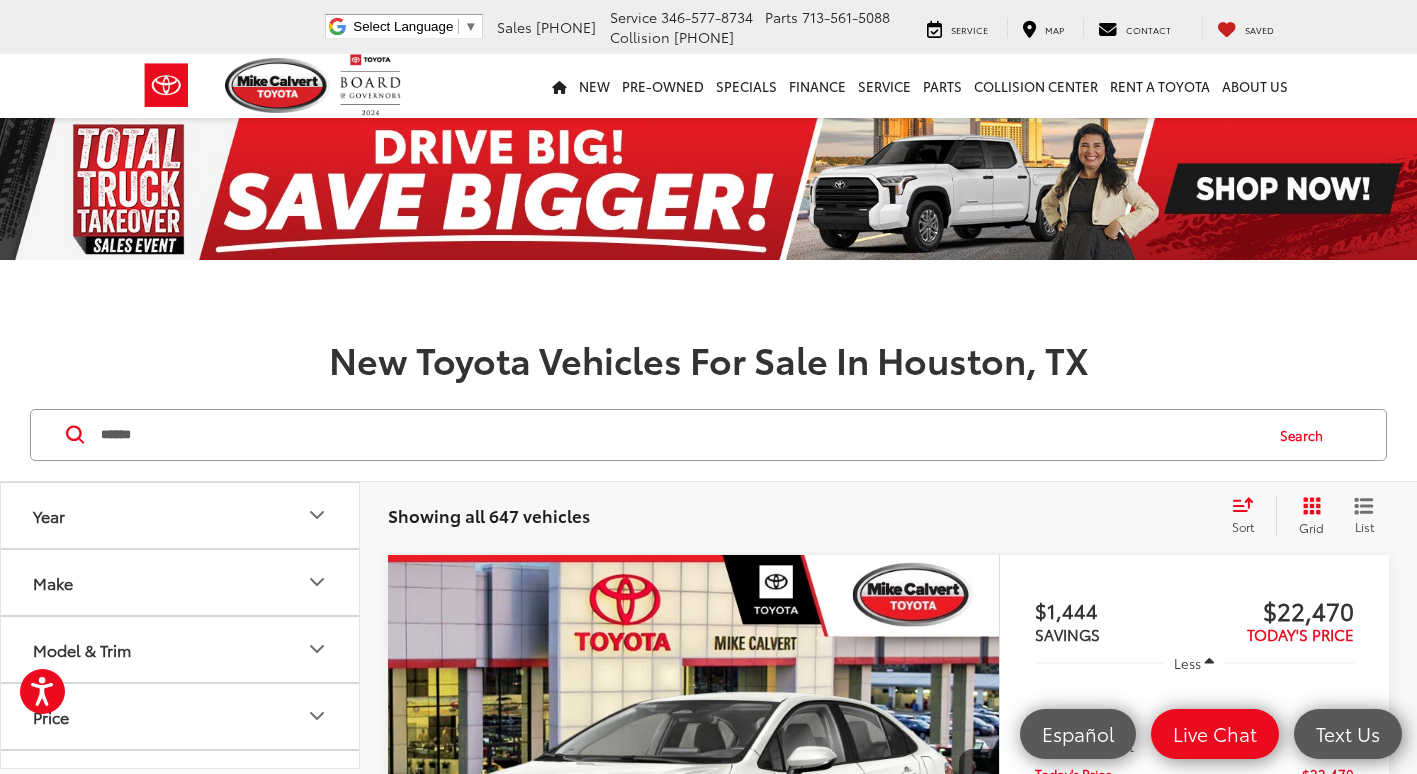 type on "******" 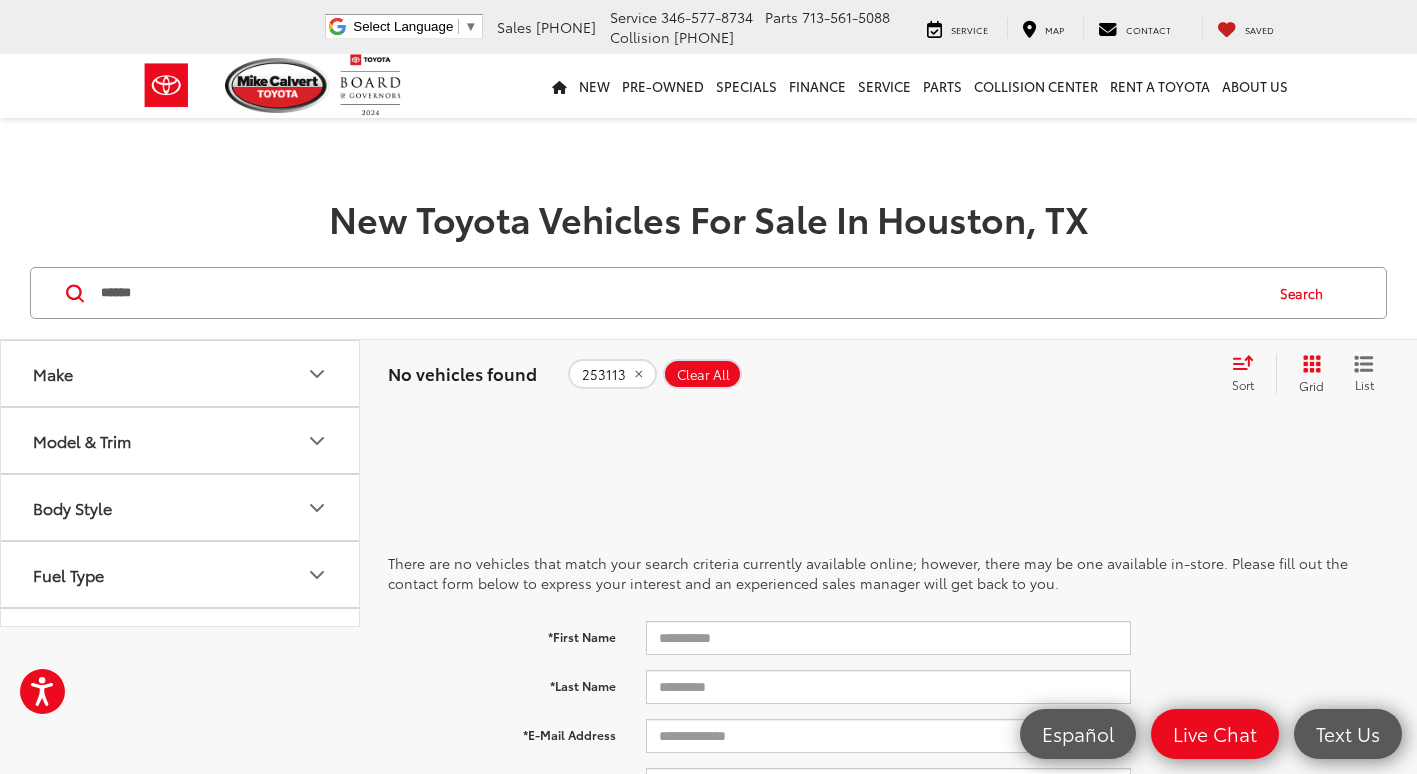 drag, startPoint x: 162, startPoint y: 287, endPoint x: 63, endPoint y: 288, distance: 99.00505 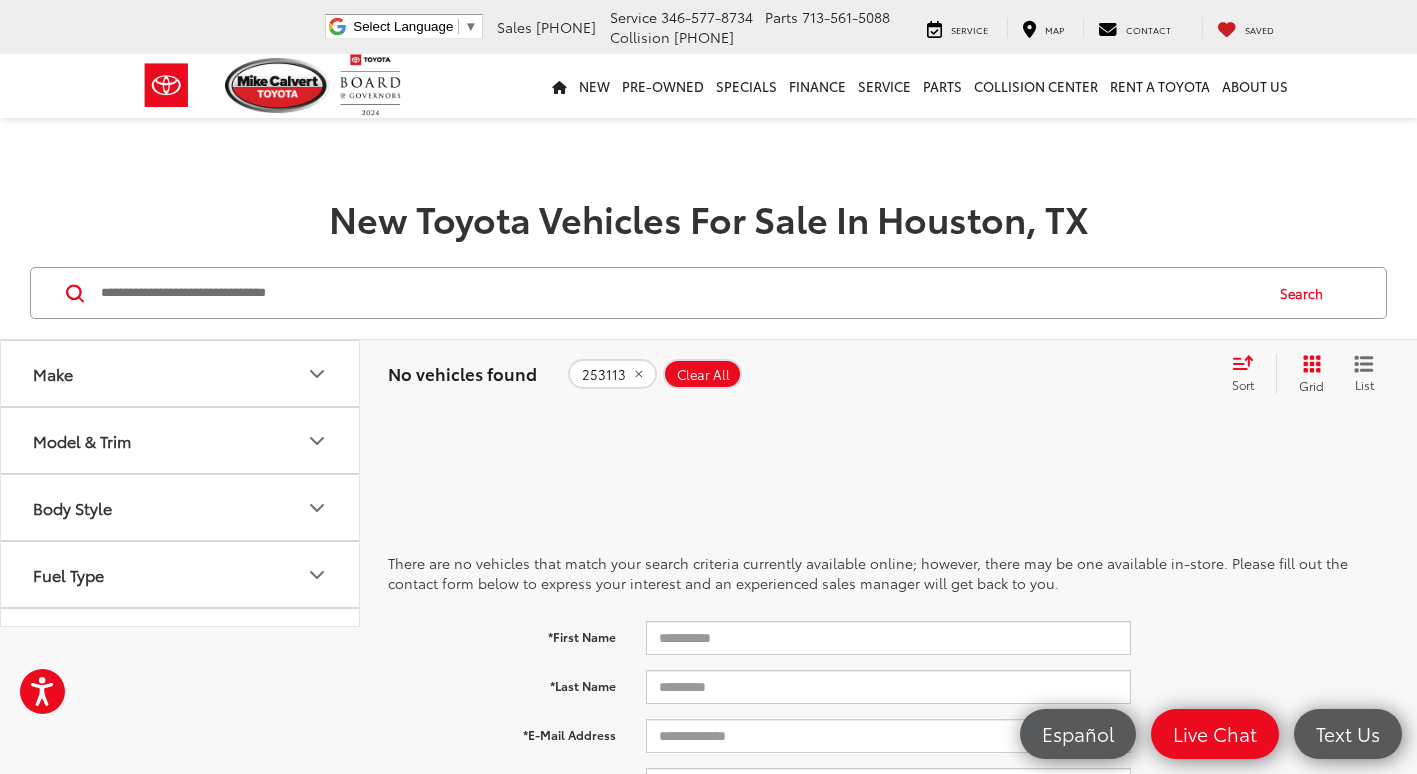 paste on "******" 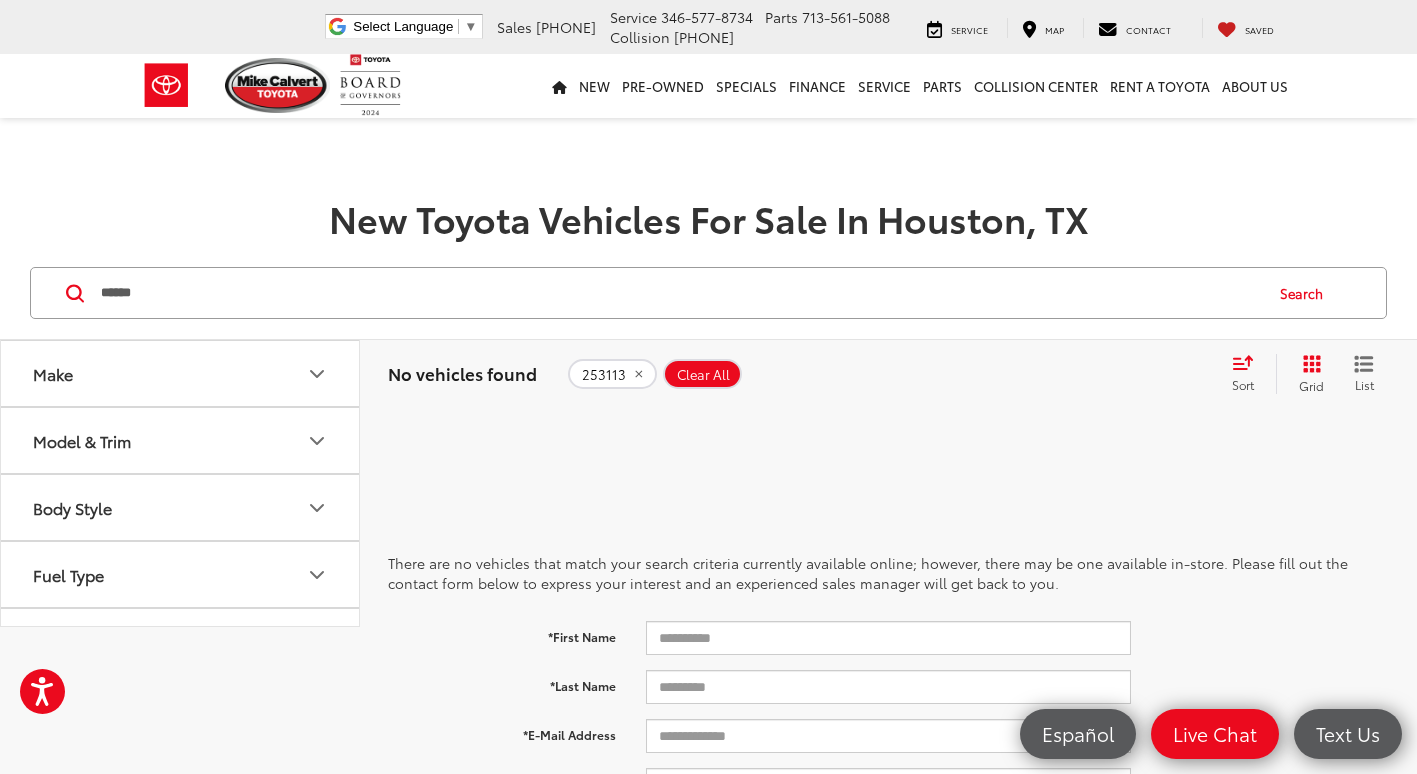 type on "******" 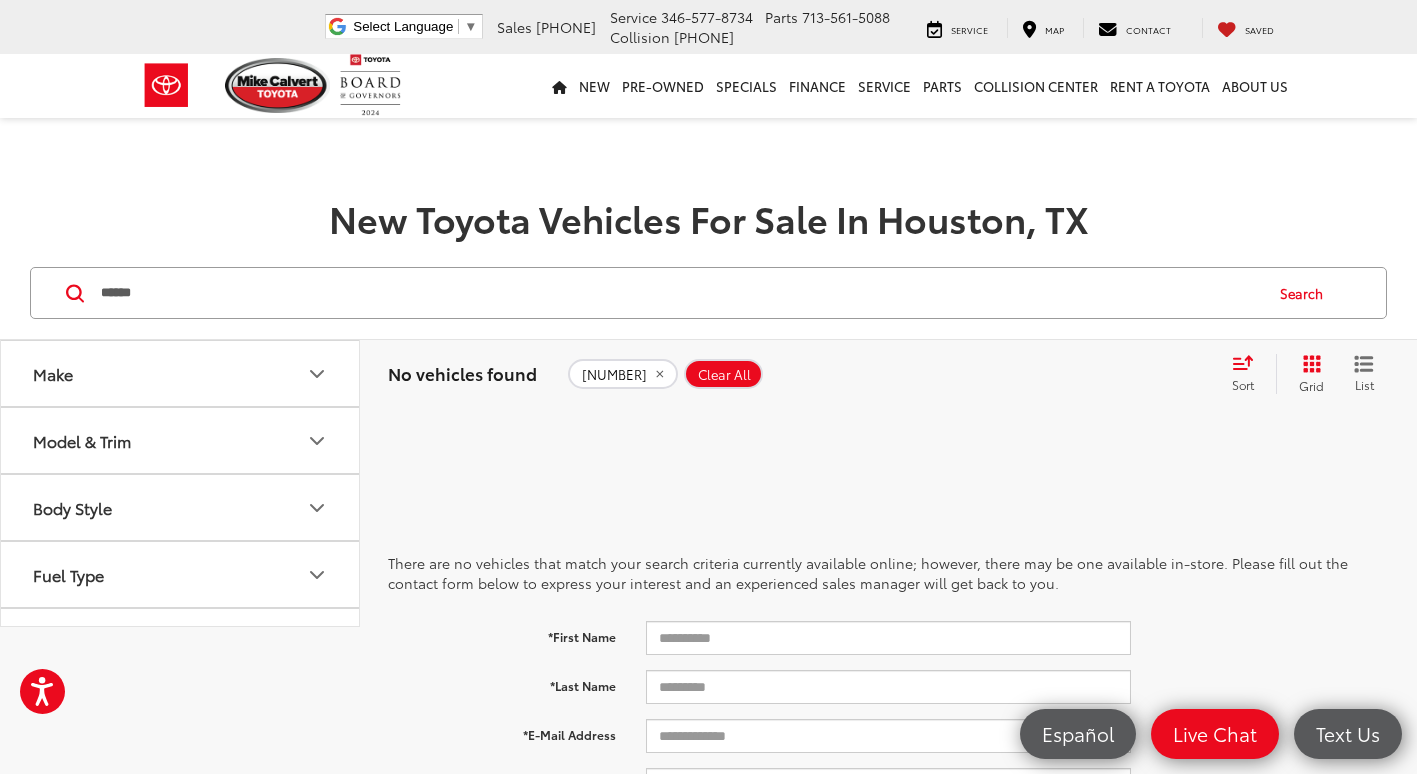 click 